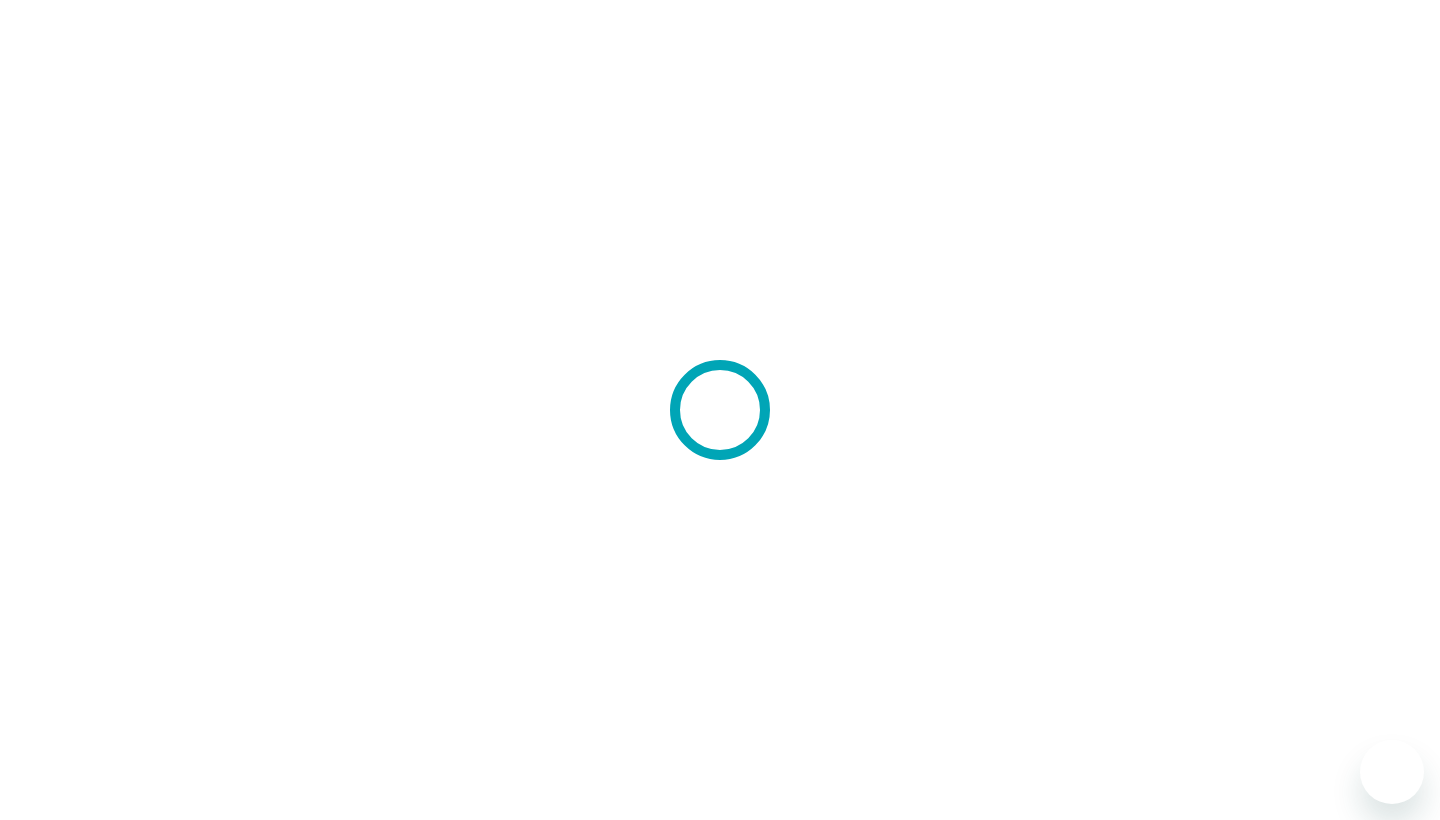 scroll, scrollTop: 0, scrollLeft: 0, axis: both 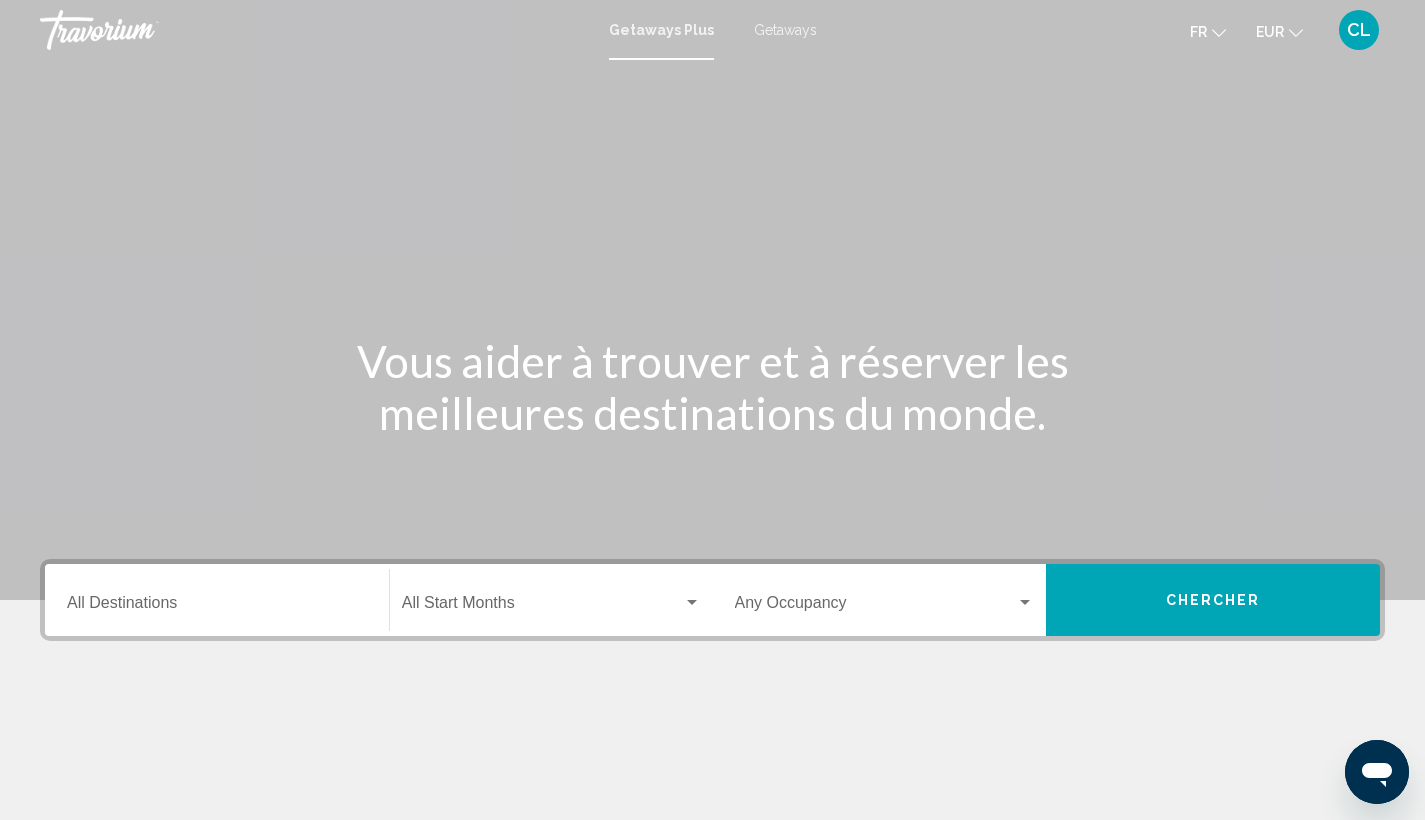 click on "Getaways" at bounding box center [785, 30] 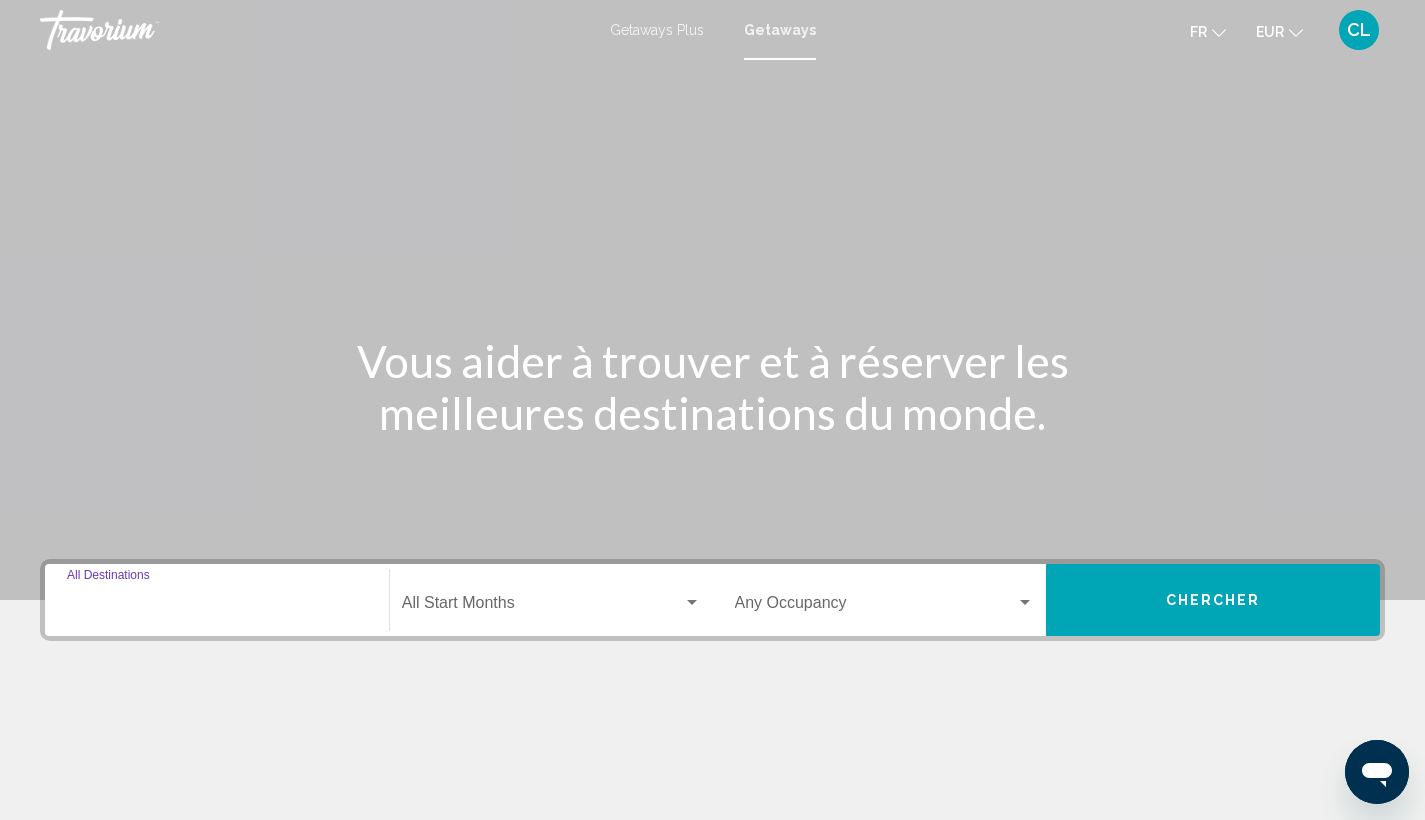 click on "Destination All Destinations" at bounding box center [217, 607] 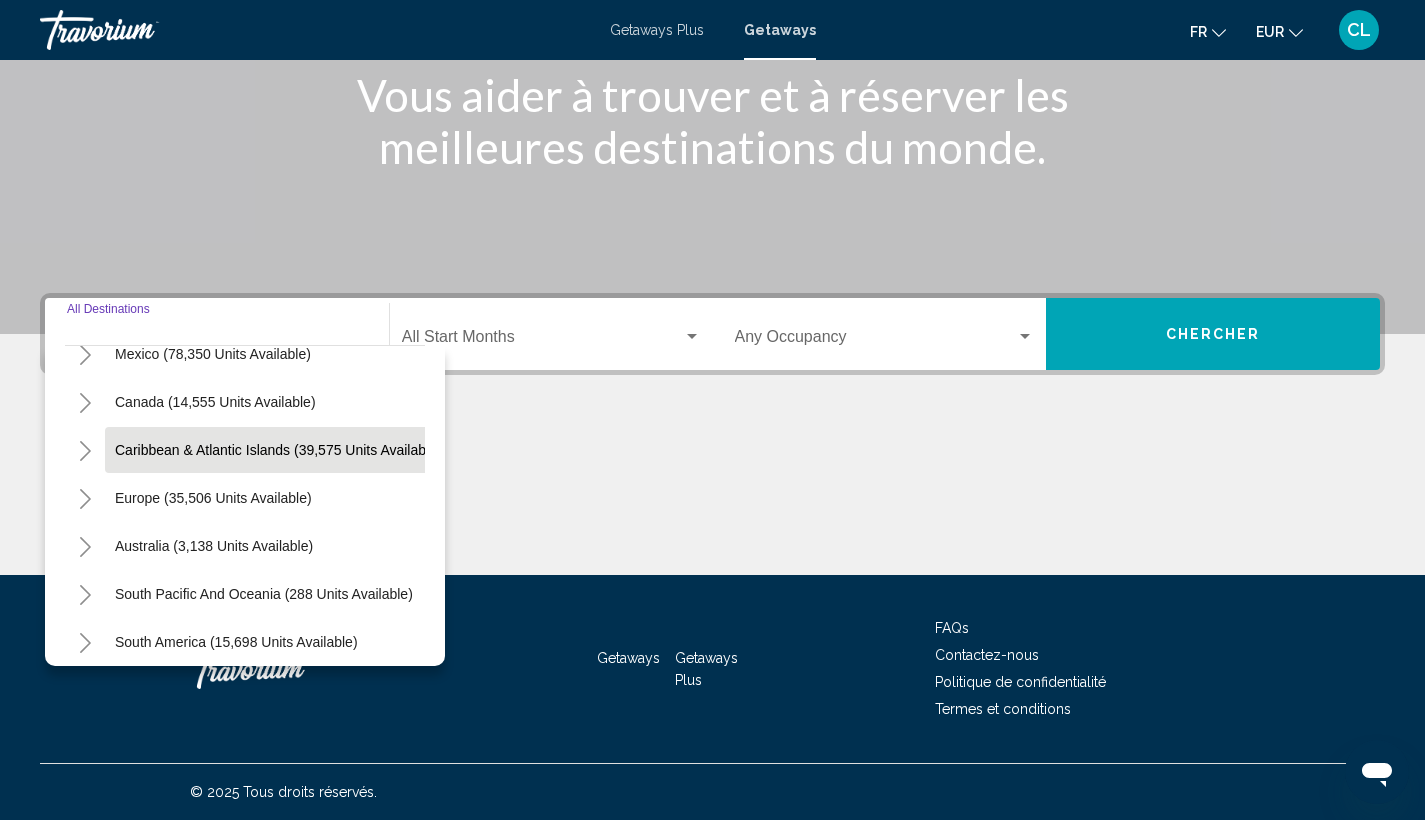 scroll, scrollTop: 339, scrollLeft: 0, axis: vertical 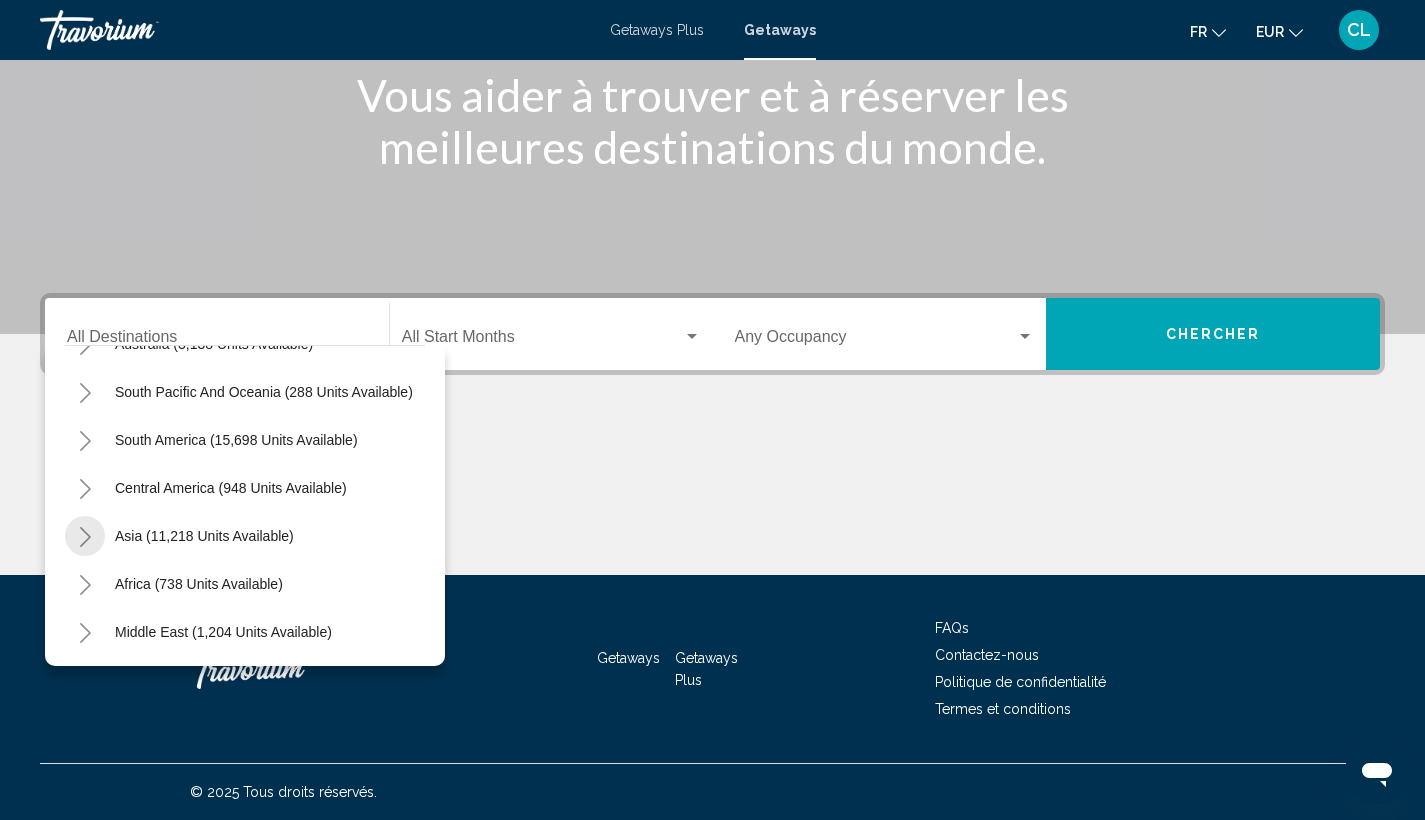 click 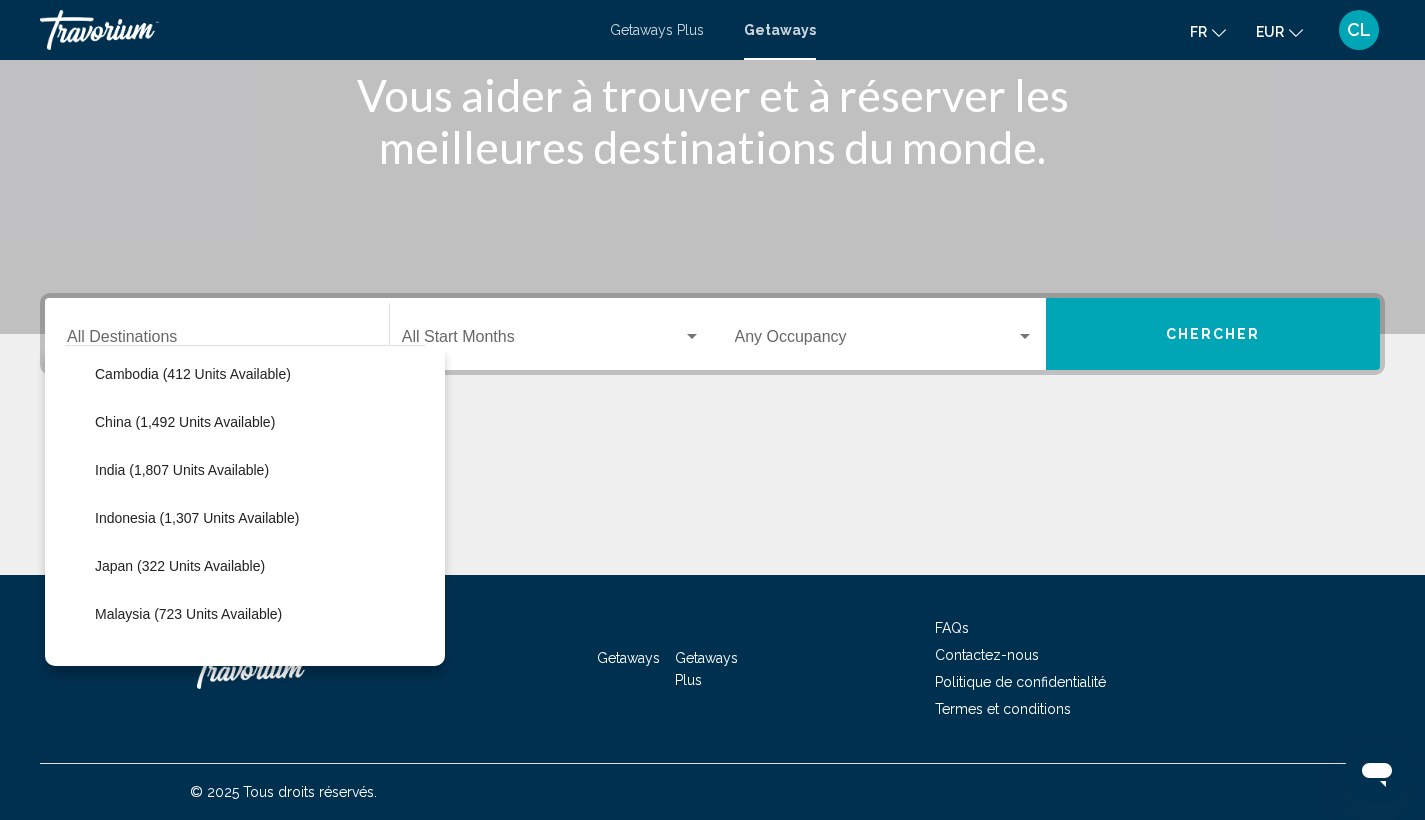 scroll, scrollTop: 610, scrollLeft: 0, axis: vertical 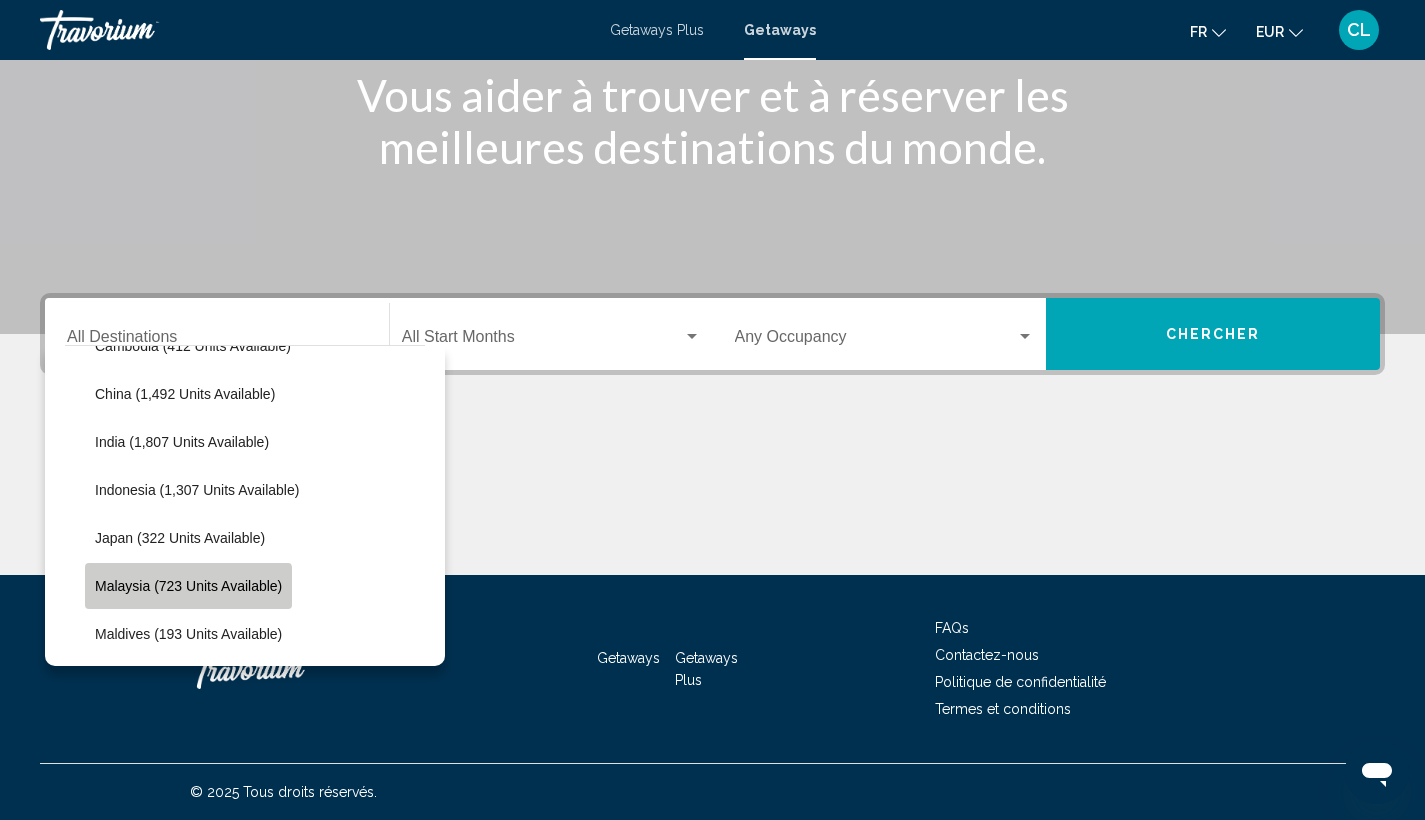 click on "Malaysia (723 units available)" 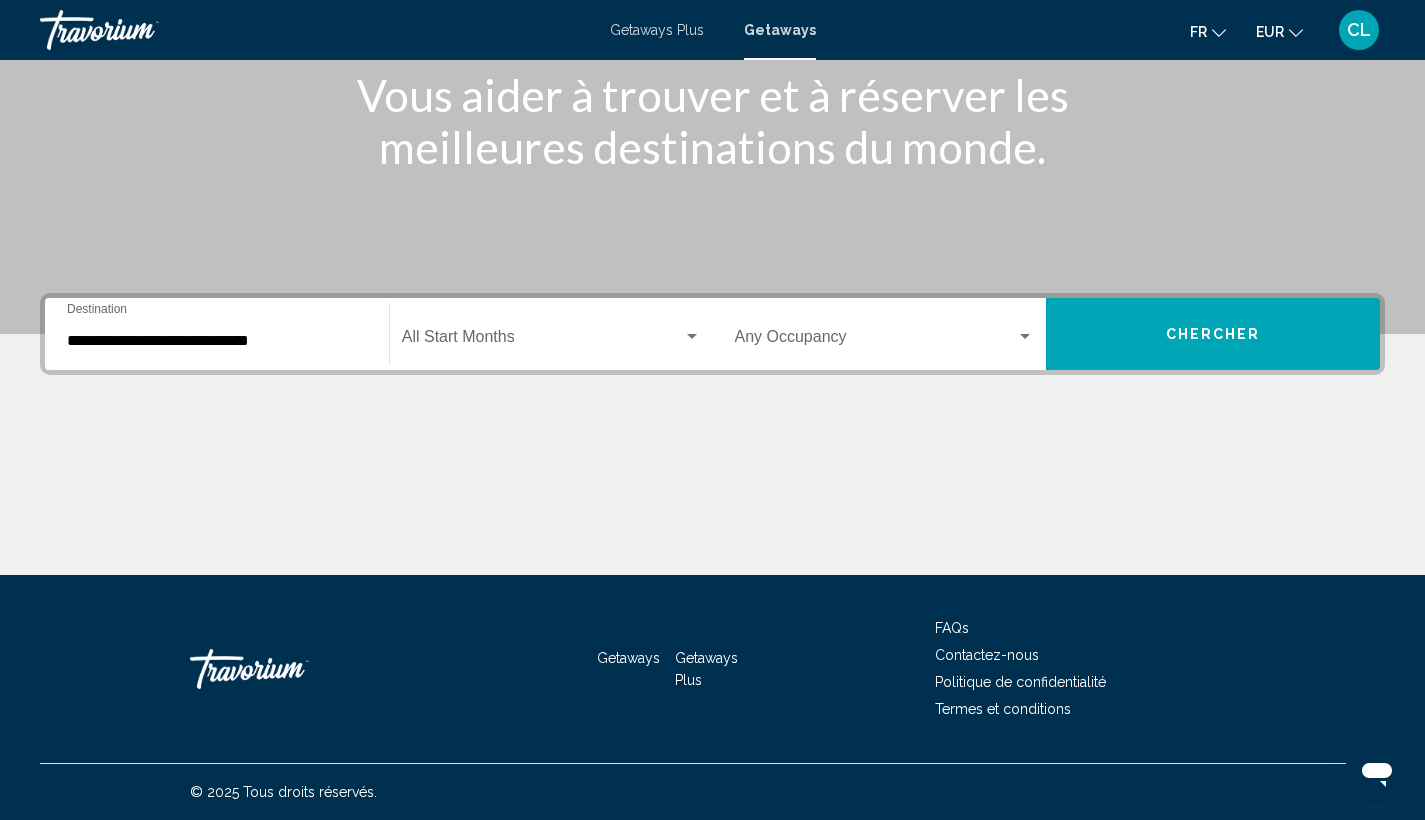 click on "Start Month All Start Months" 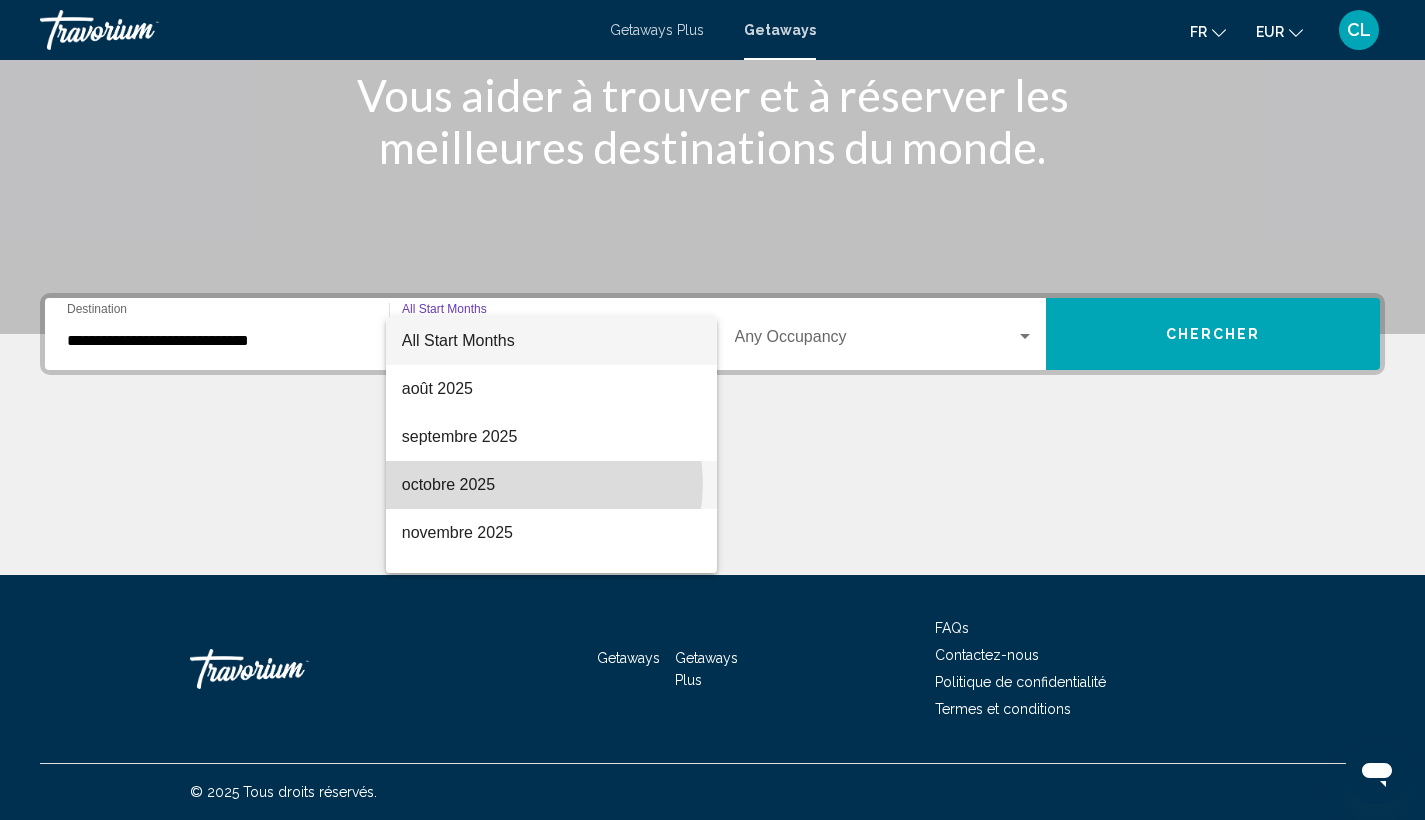 click on "octobre 2025" at bounding box center (551, 485) 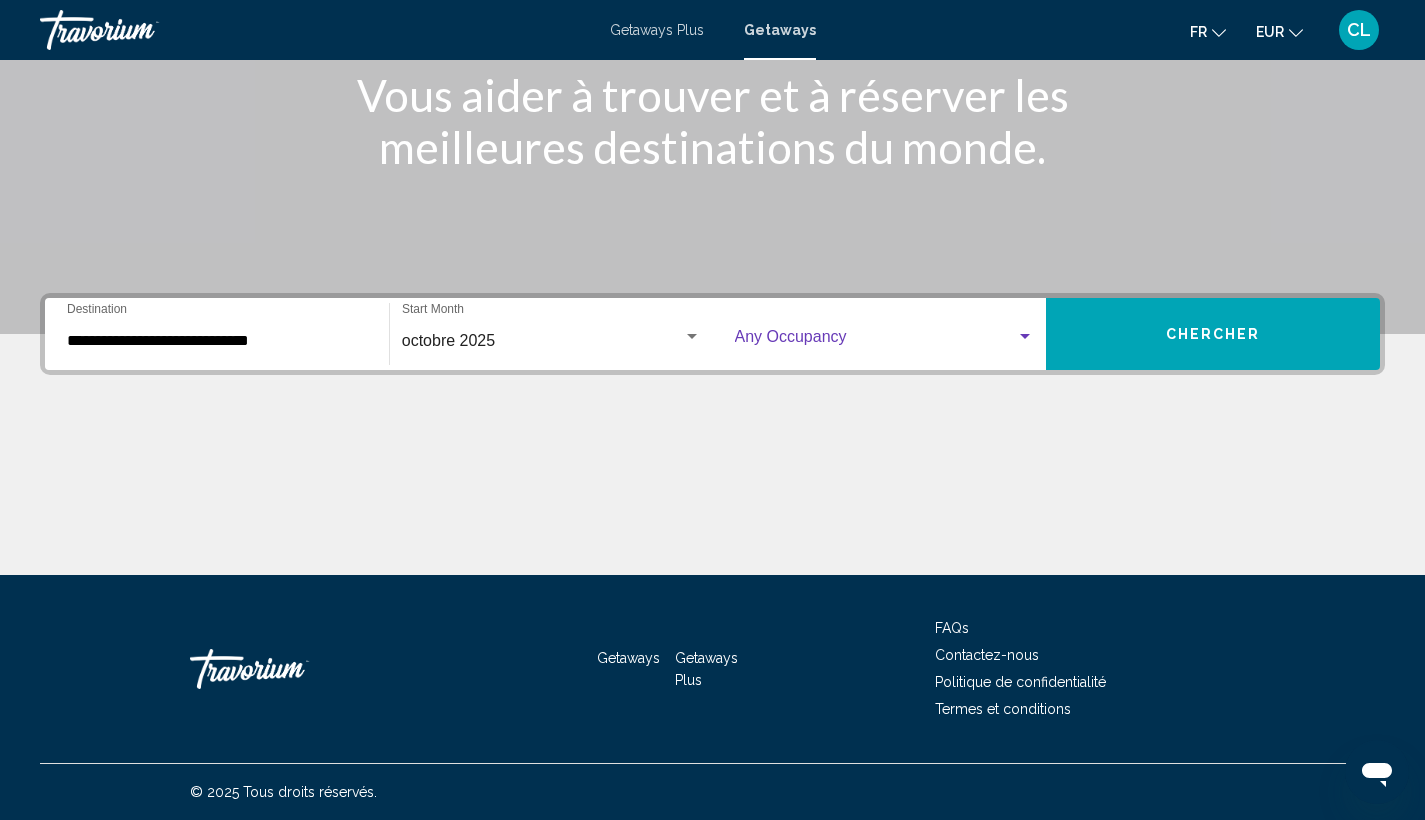 click at bounding box center (876, 341) 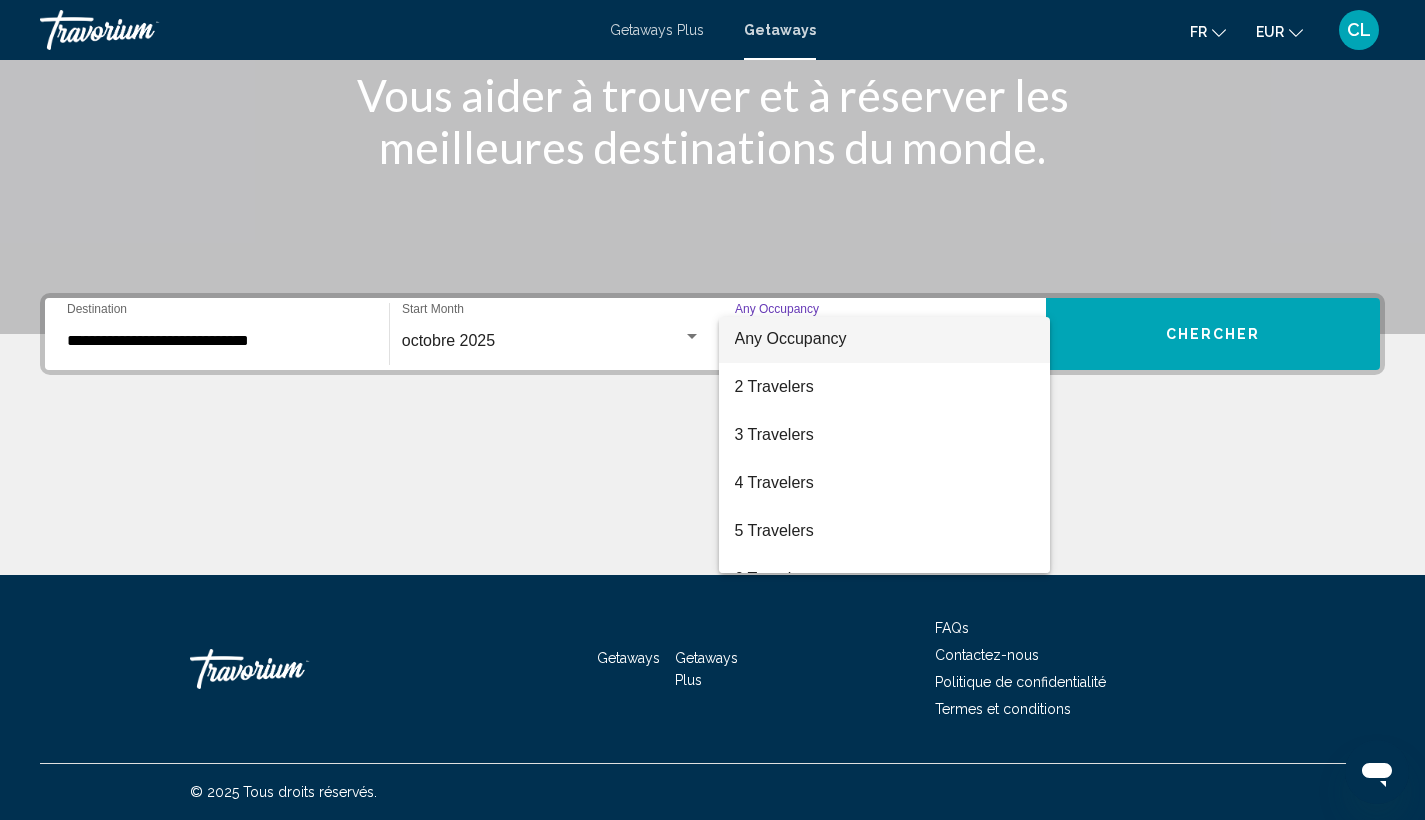 scroll, scrollTop: 2, scrollLeft: 0, axis: vertical 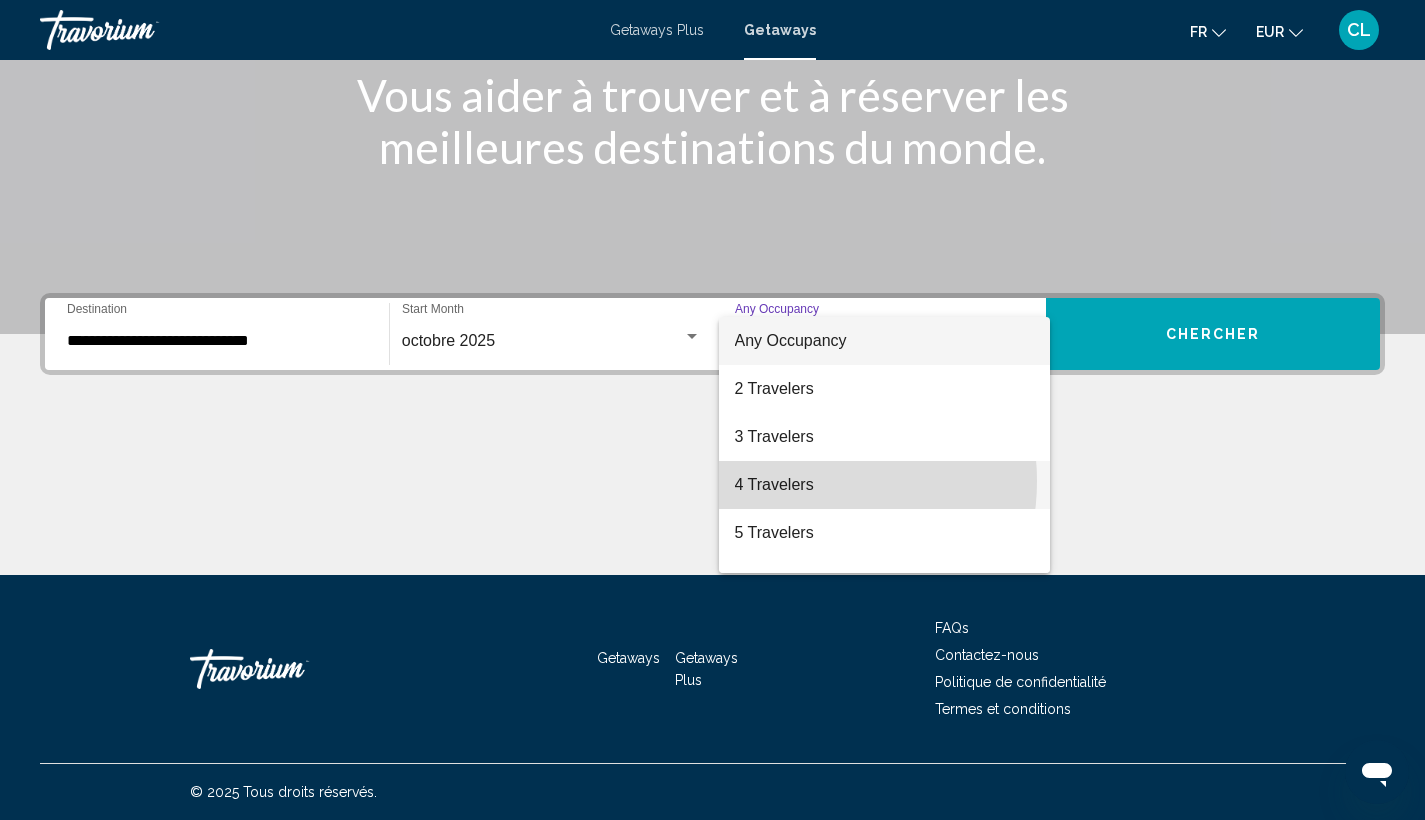 click on "4 Travelers" at bounding box center [885, 485] 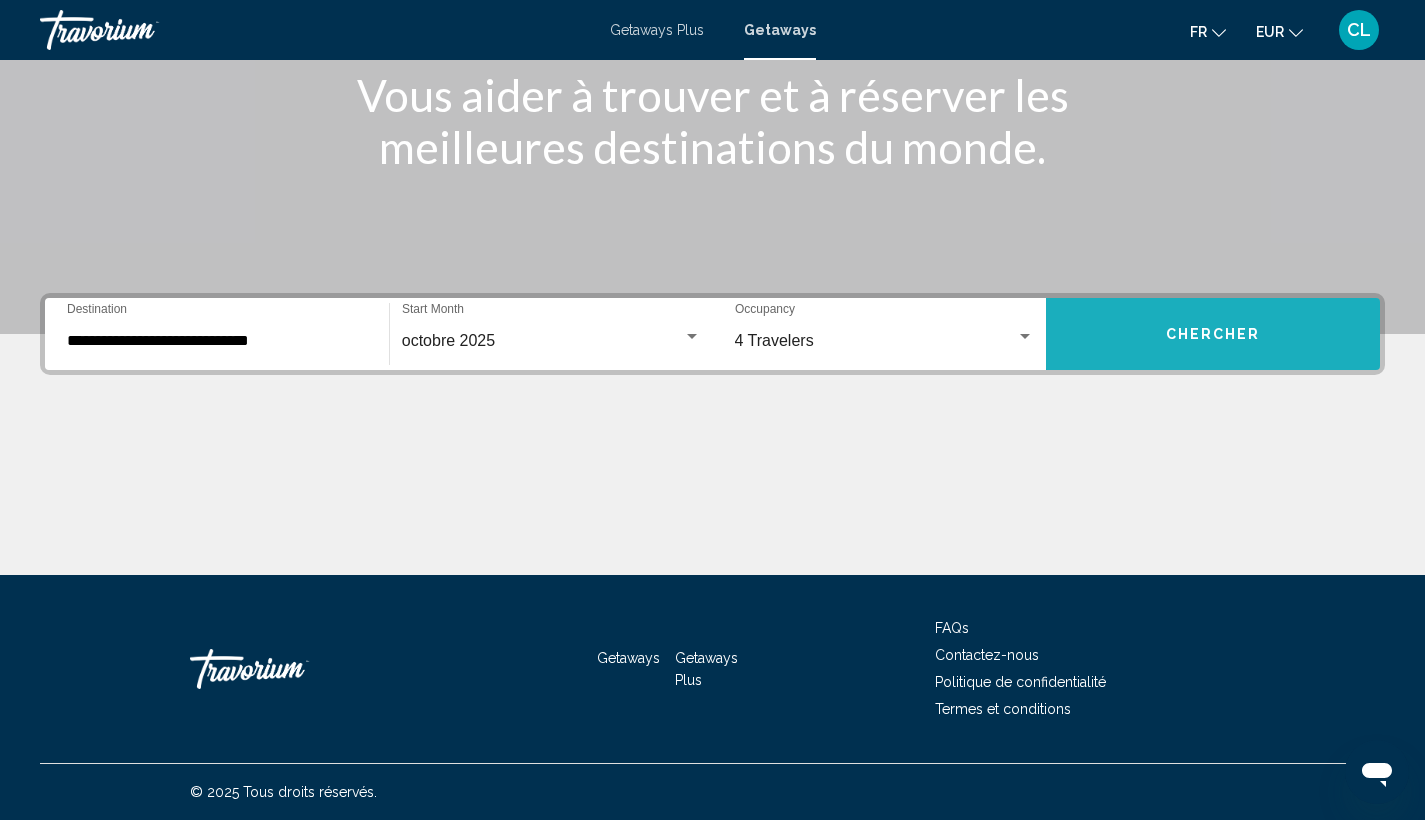 click on "Chercher" at bounding box center [1213, 334] 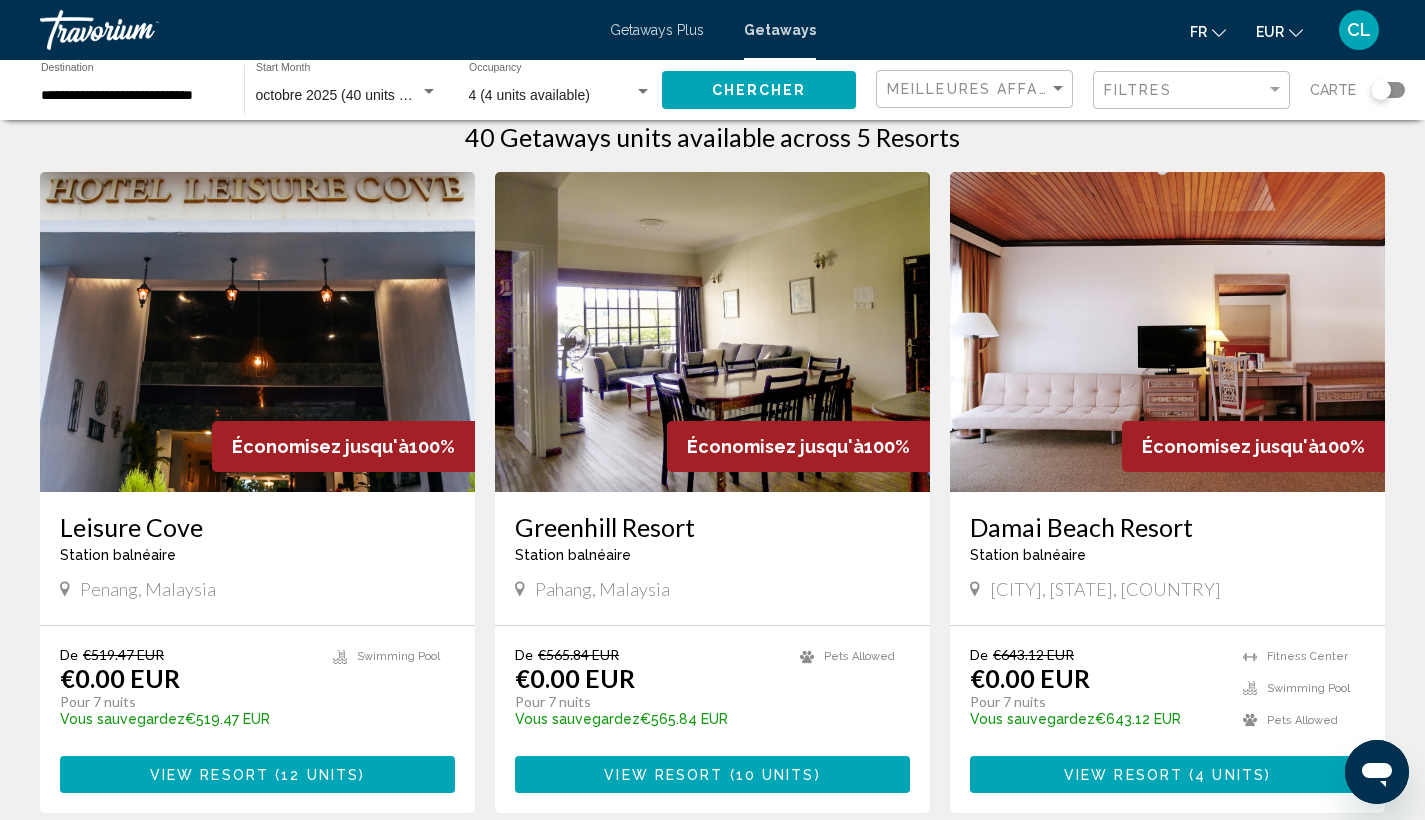 scroll, scrollTop: 124, scrollLeft: 0, axis: vertical 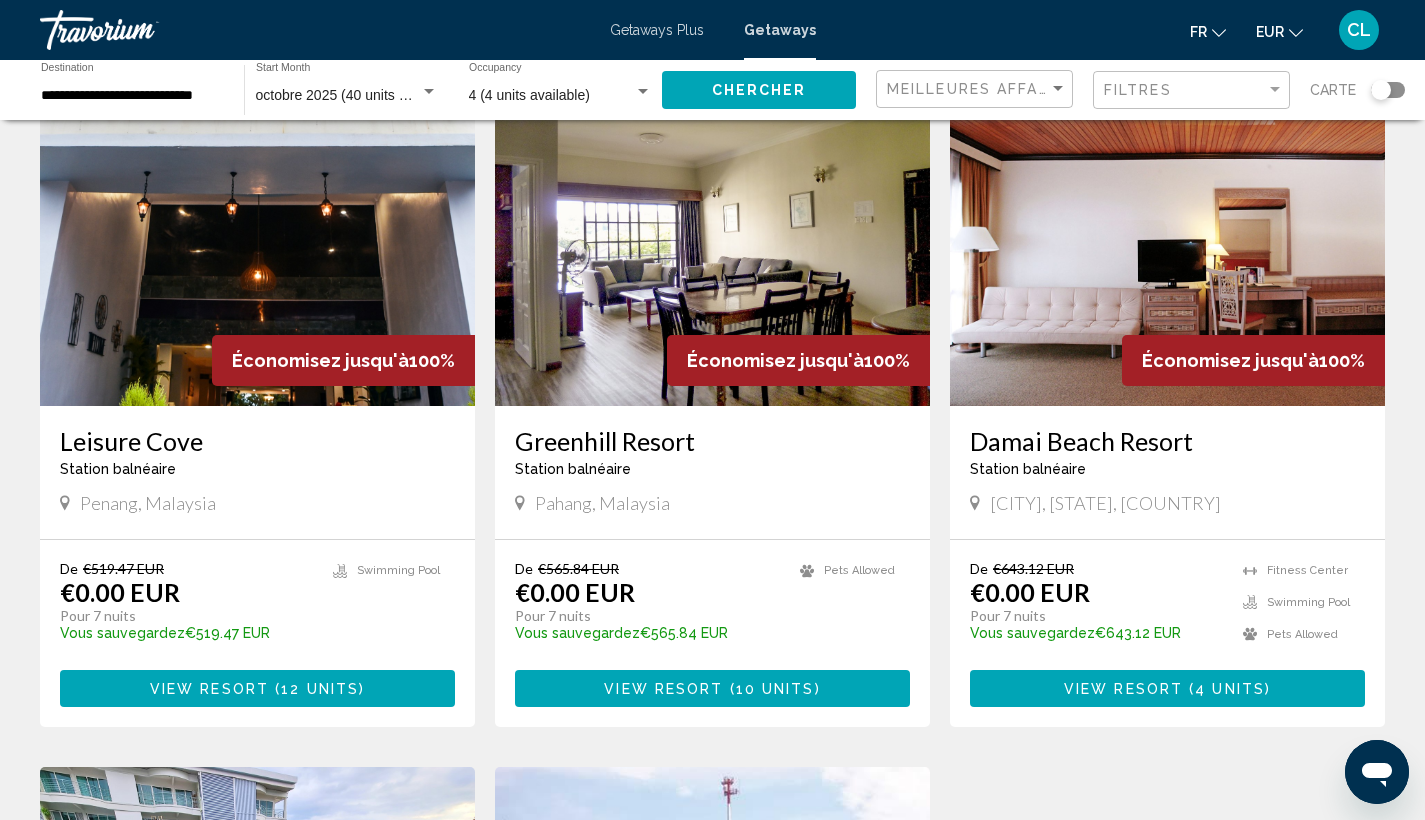 click at bounding box center [712, 246] 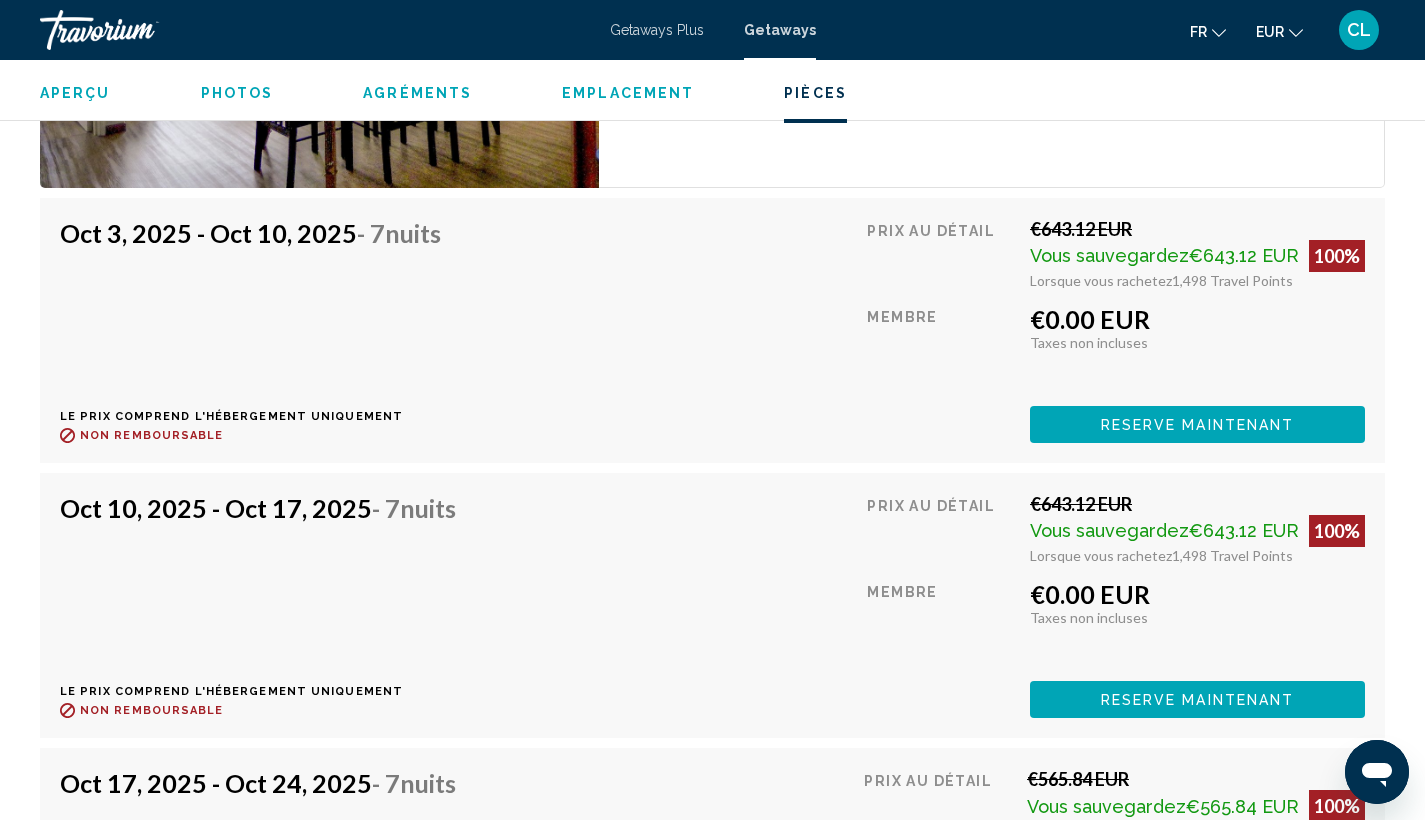 scroll, scrollTop: 3445, scrollLeft: 0, axis: vertical 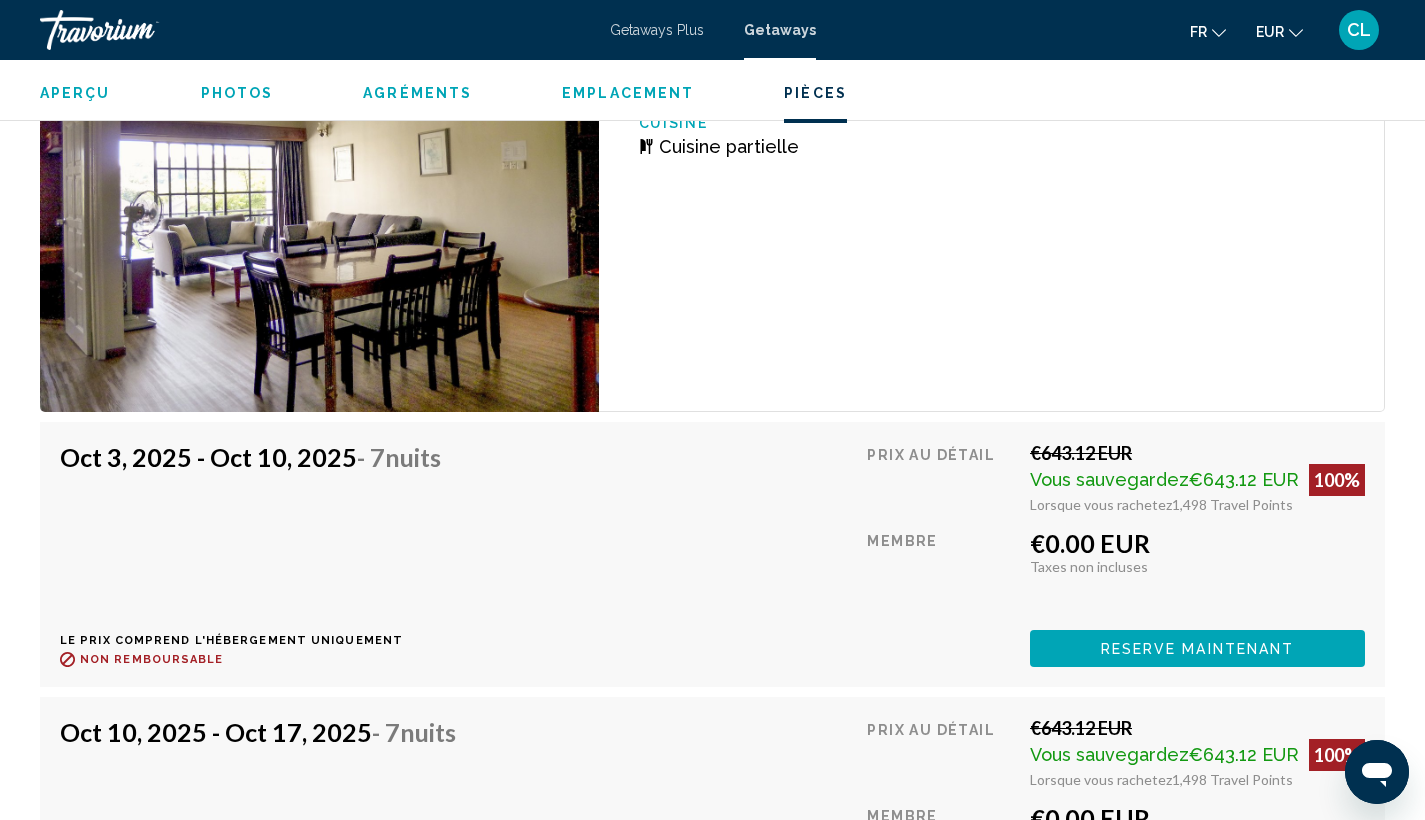 click on "Reserve maintenant" at bounding box center [1197, 648] 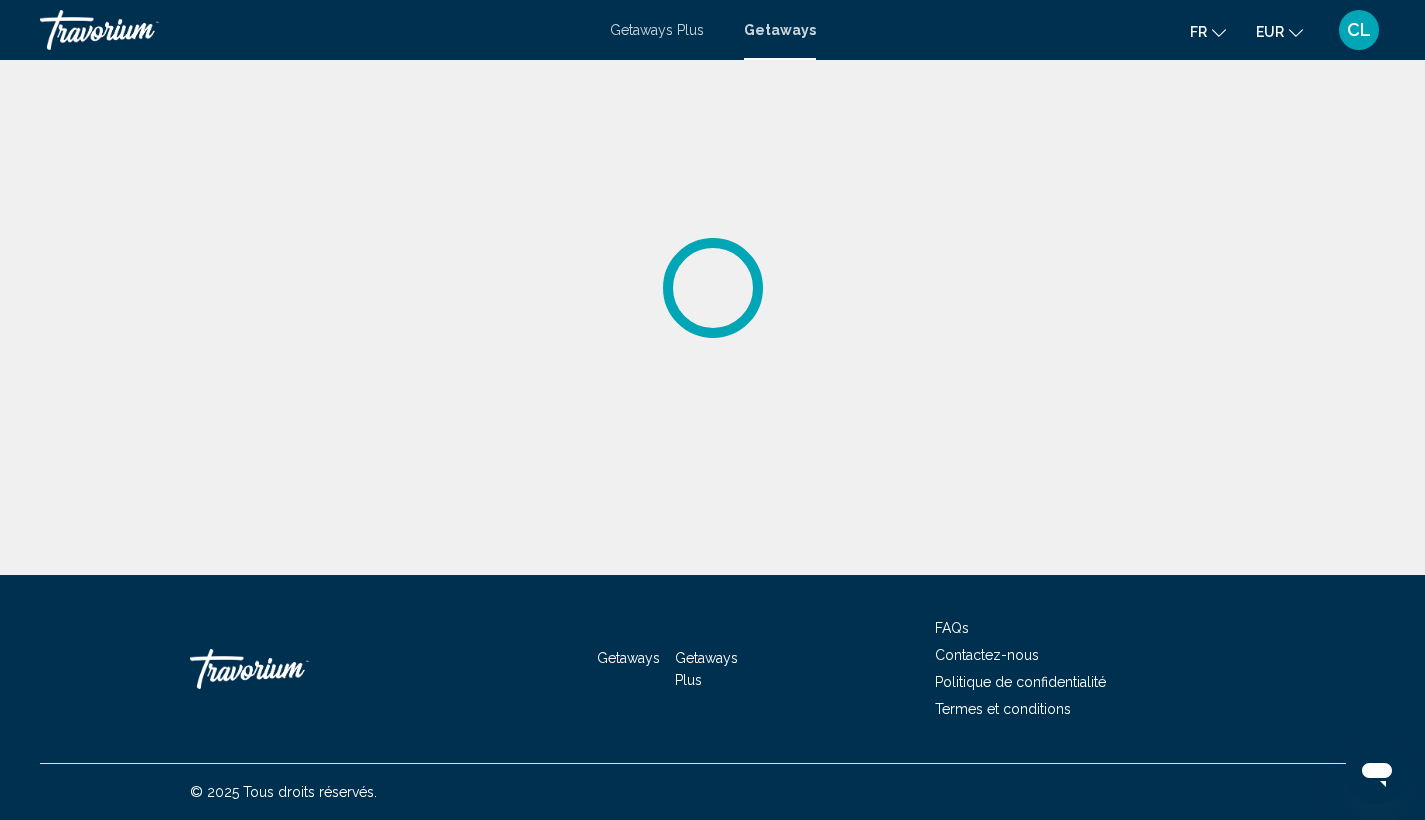 scroll, scrollTop: 0, scrollLeft: 0, axis: both 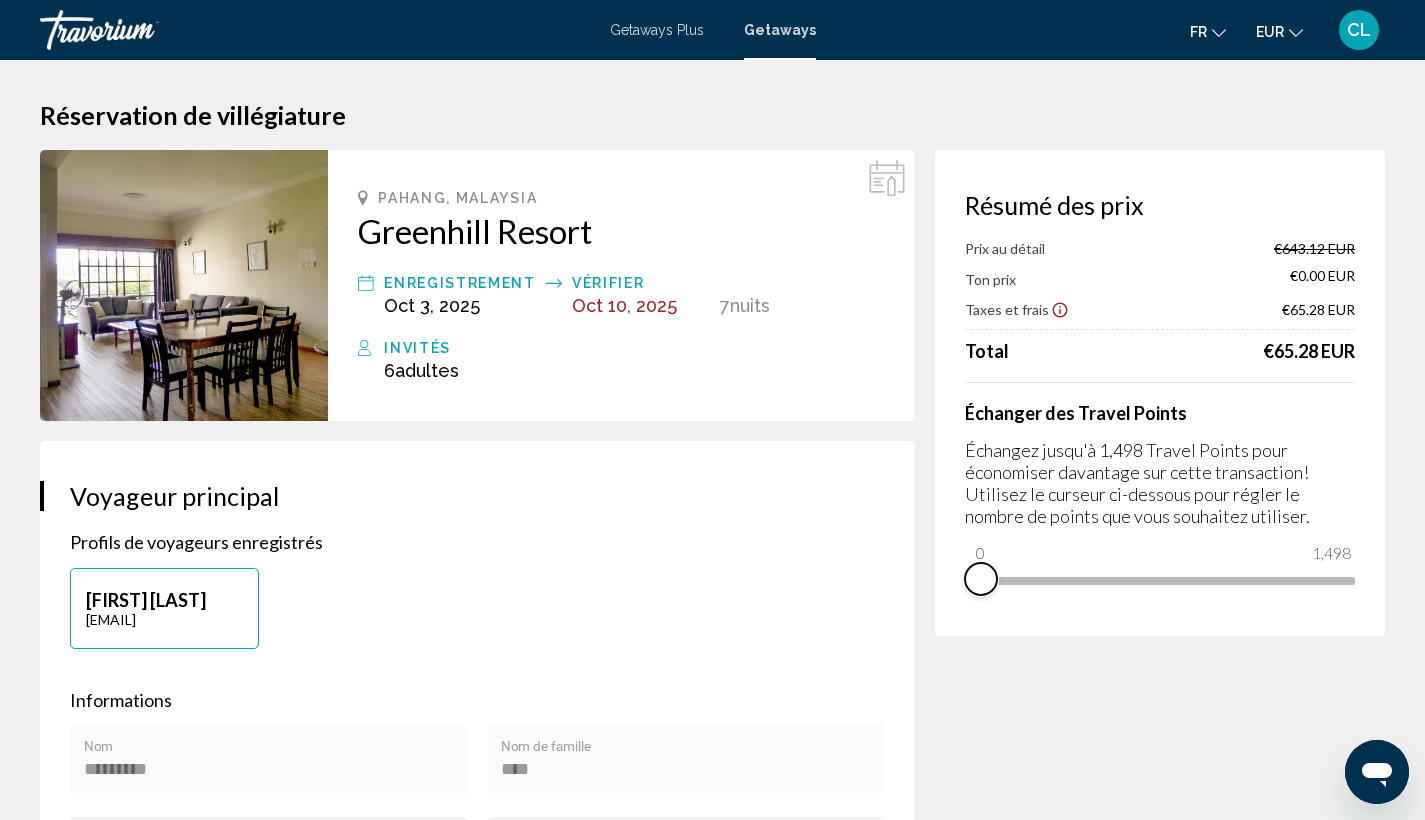 drag, startPoint x: 1335, startPoint y: 604, endPoint x: 922, endPoint y: 604, distance: 413 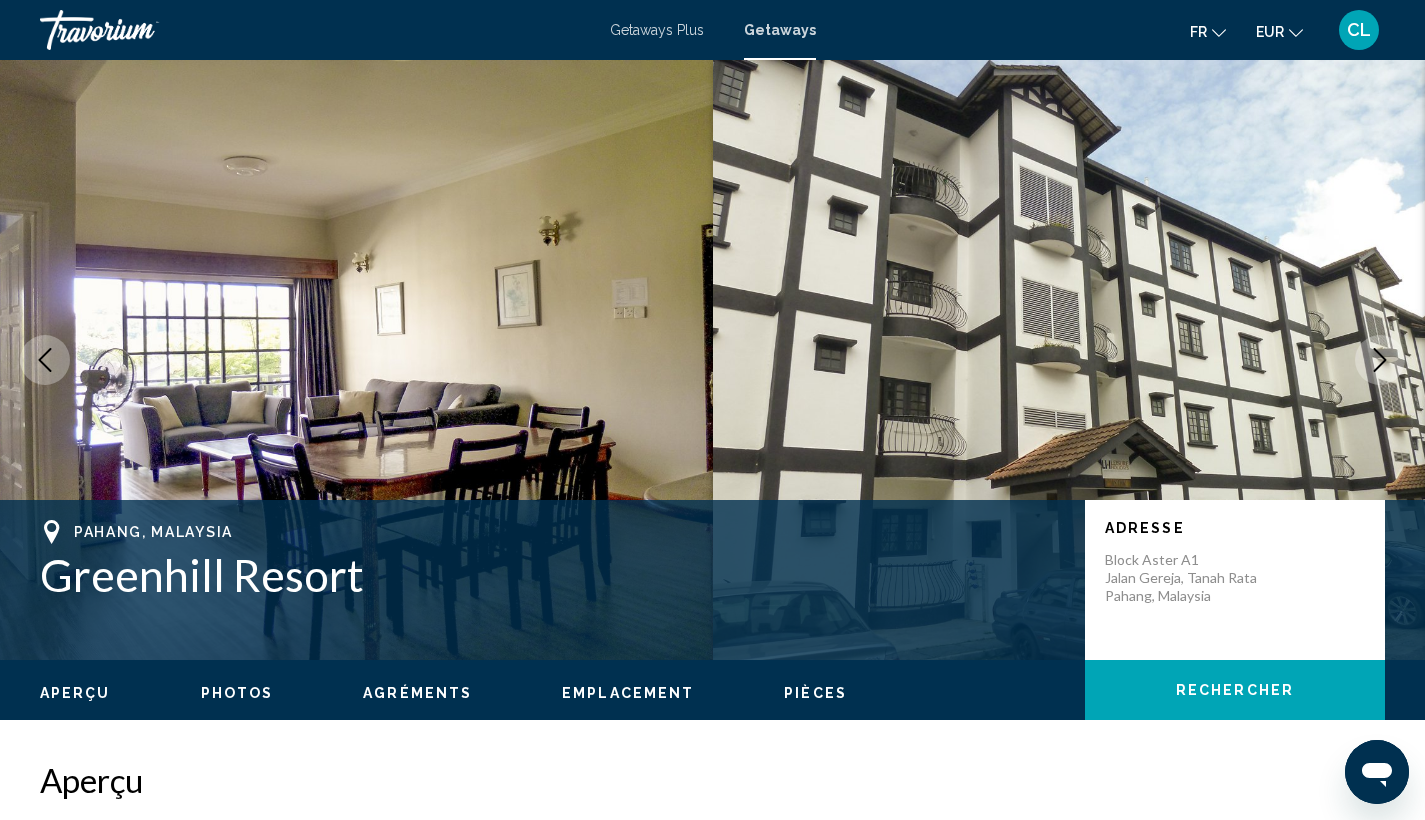 scroll, scrollTop: 141, scrollLeft: 0, axis: vertical 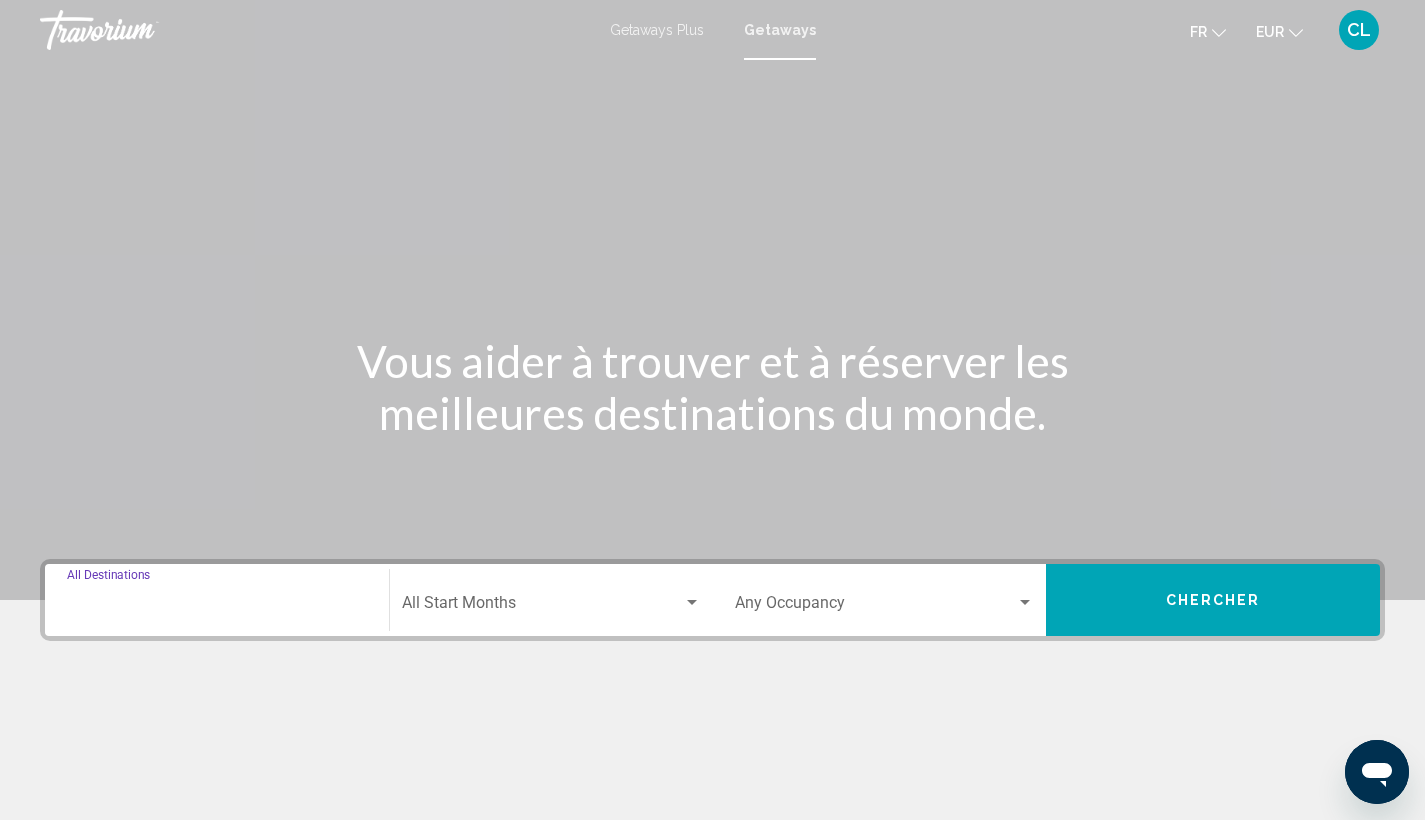 click on "Destination All Destinations" at bounding box center [217, 607] 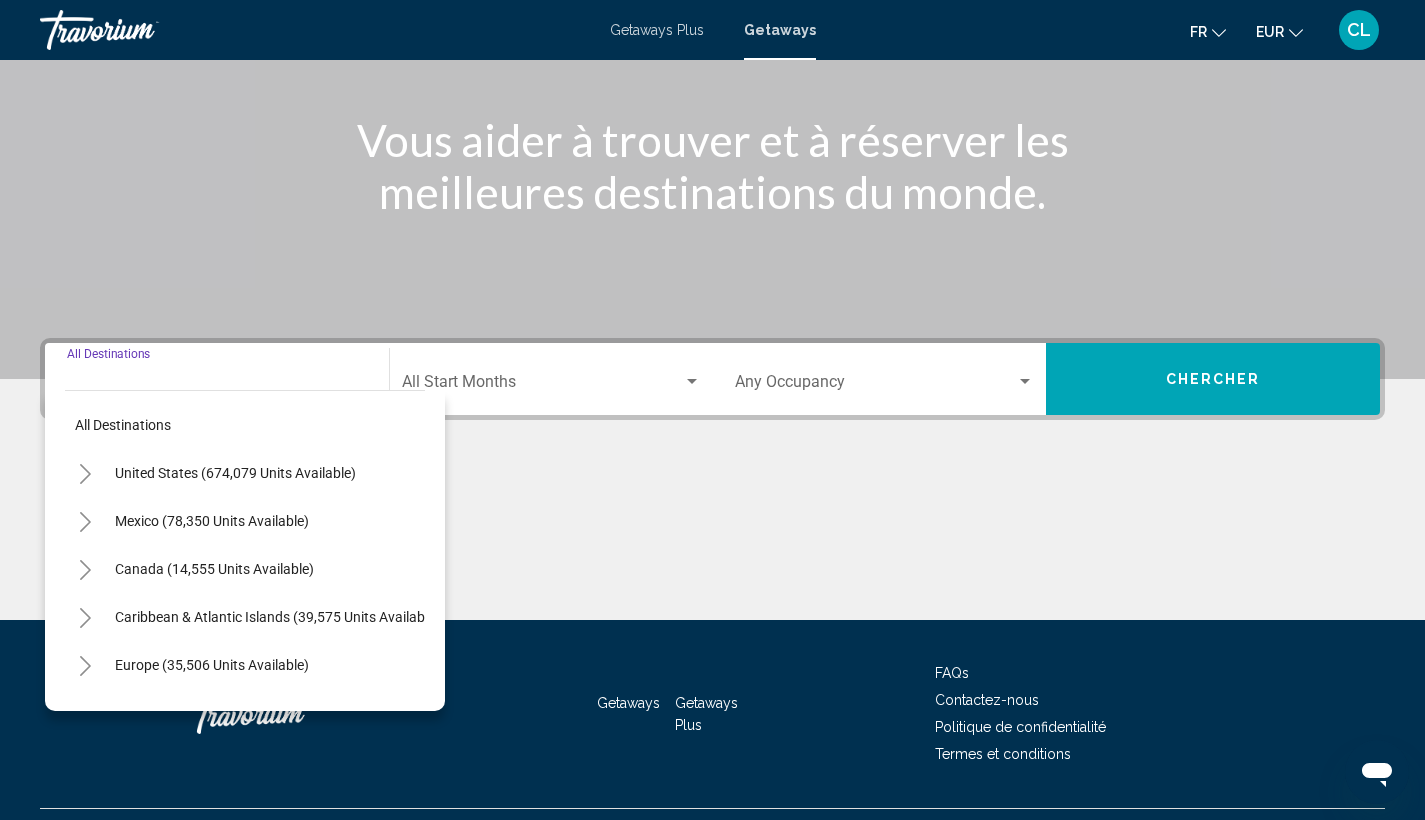 scroll, scrollTop: 266, scrollLeft: 0, axis: vertical 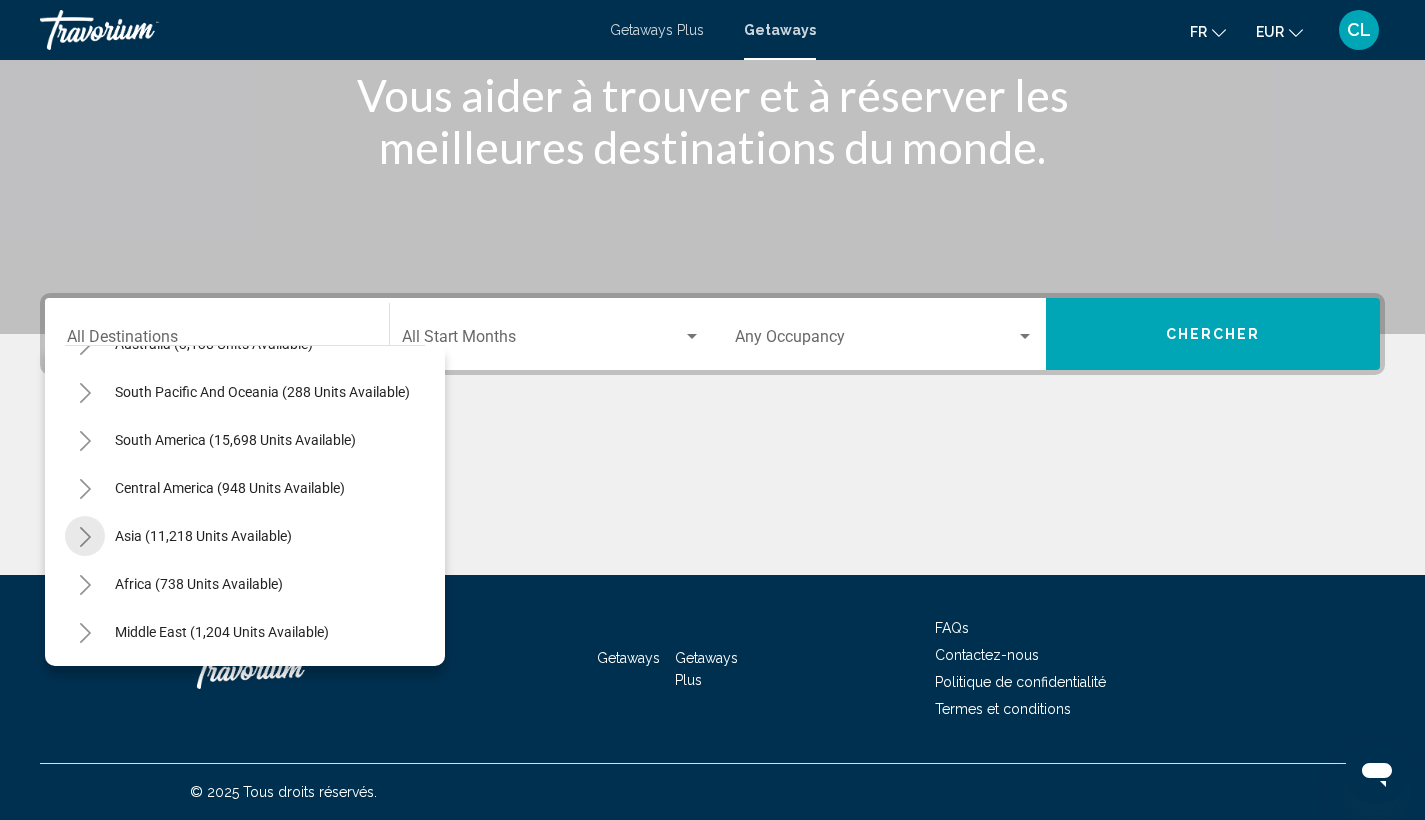 click 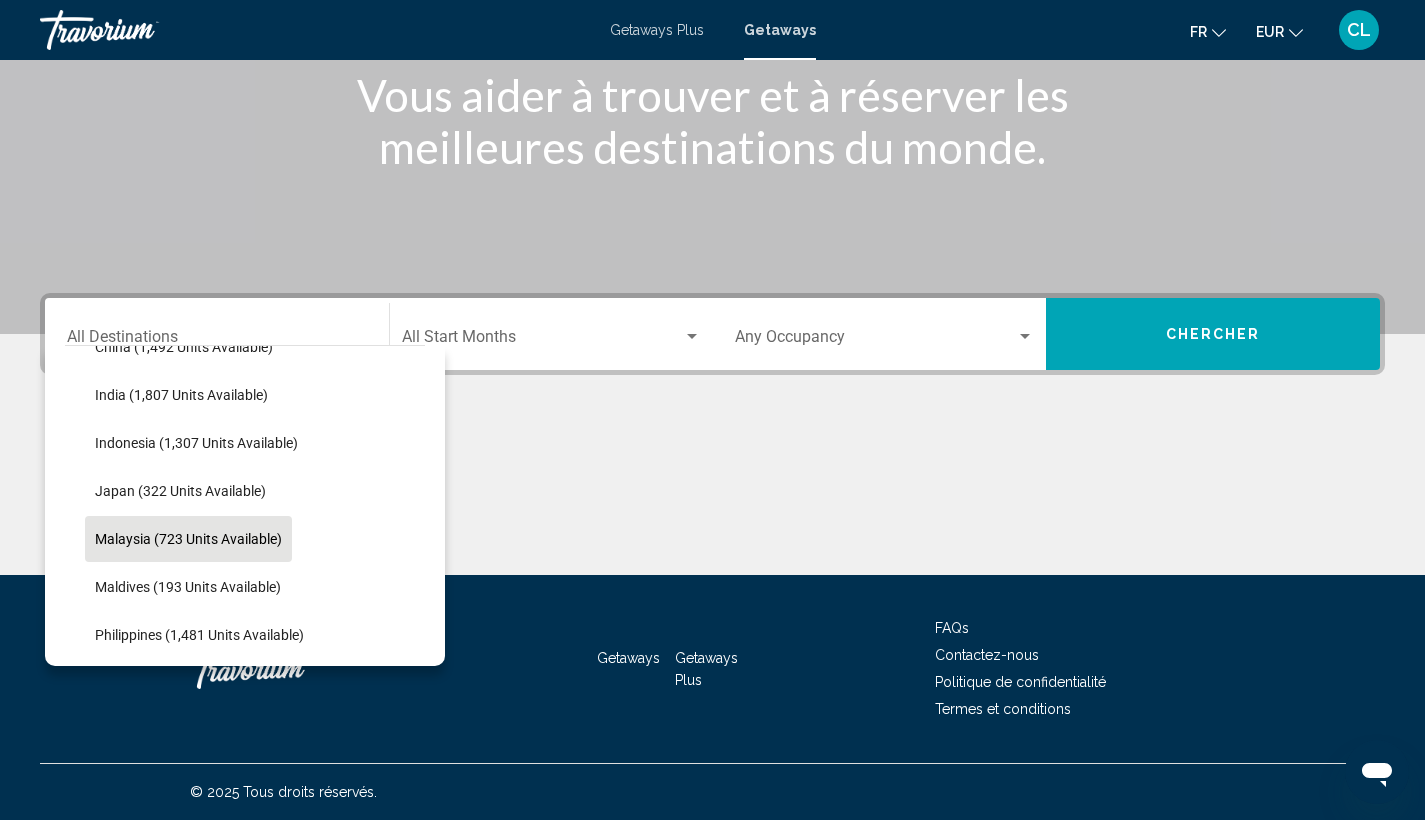 scroll, scrollTop: 828, scrollLeft: 0, axis: vertical 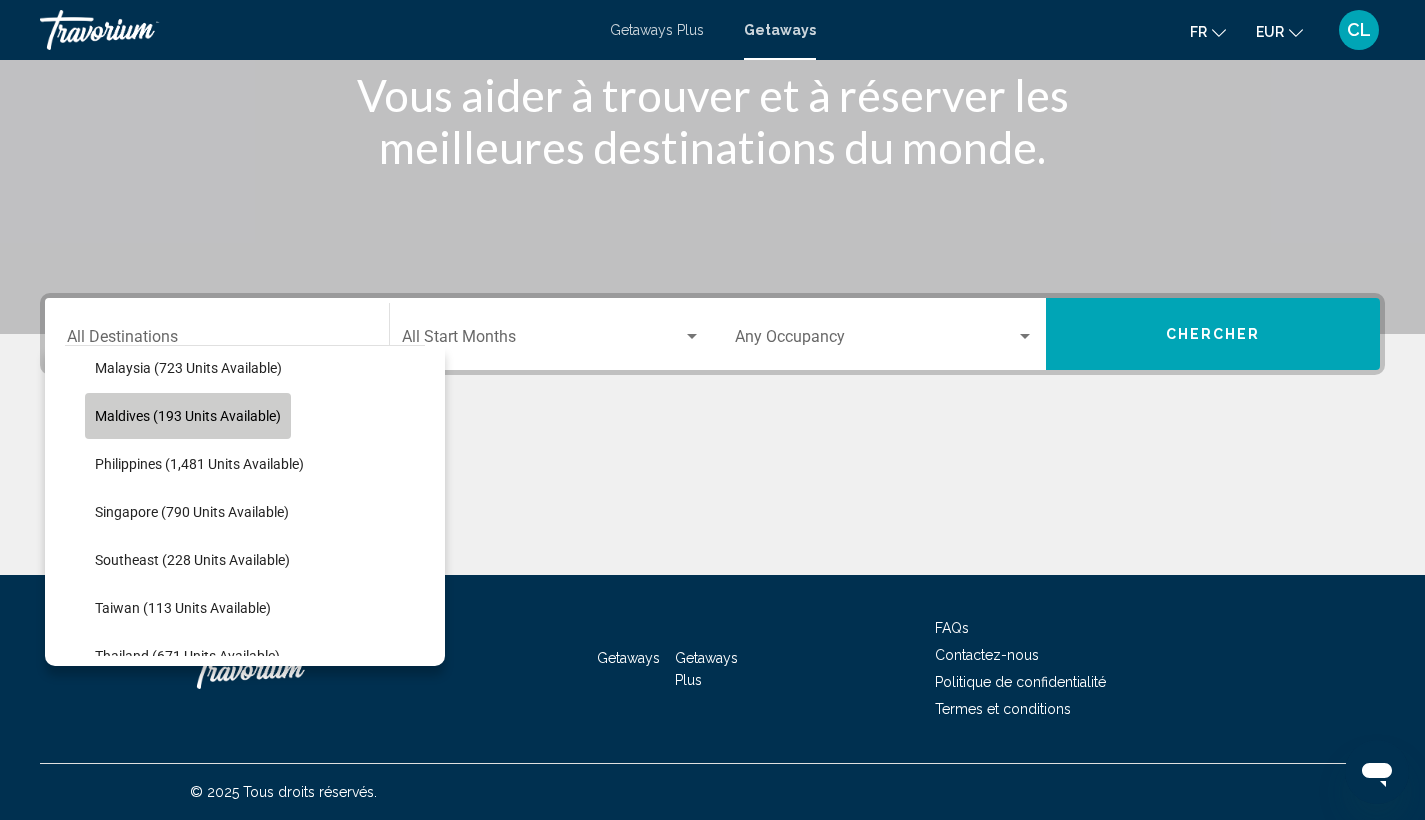 click on "Maldives (193 units available)" 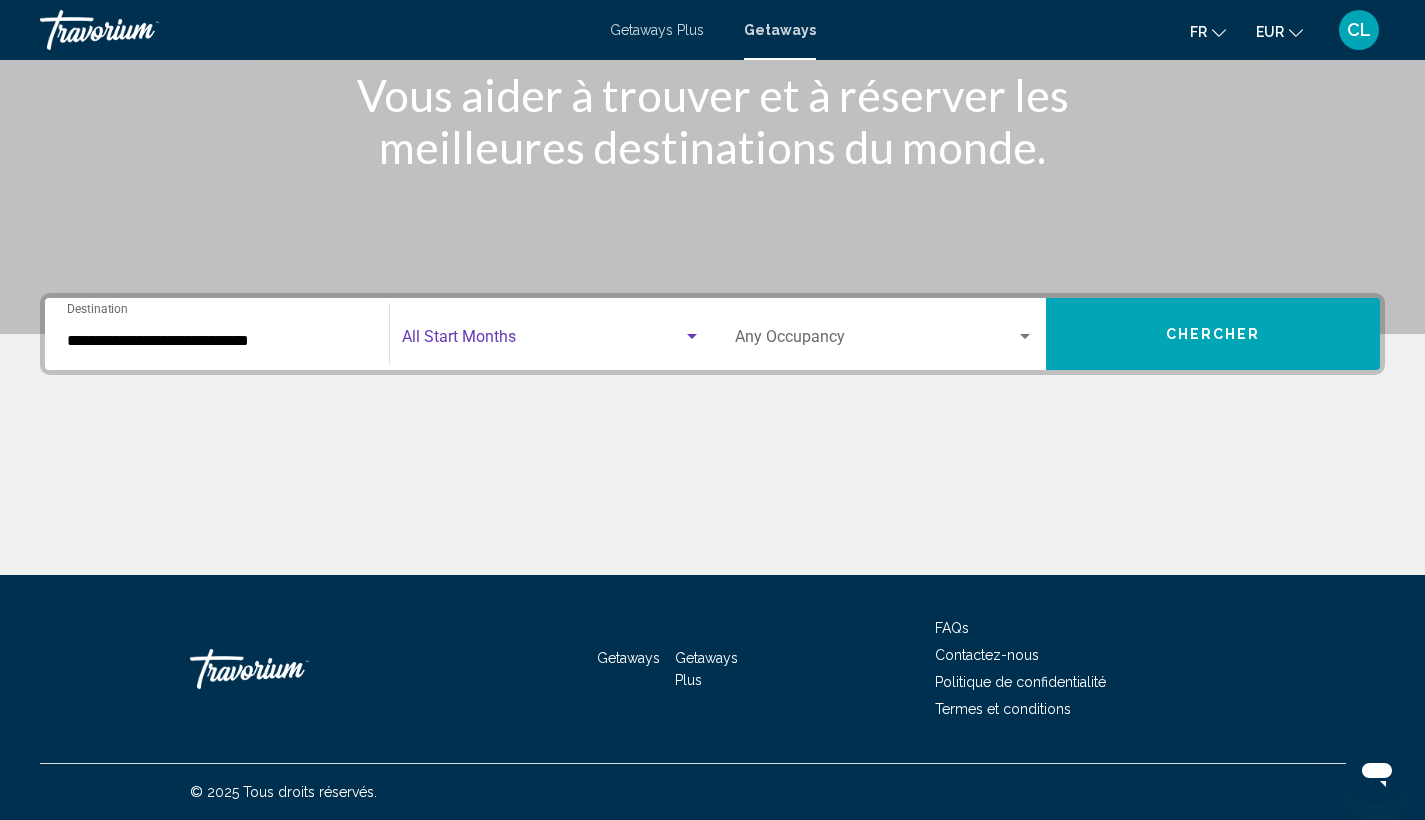click at bounding box center [542, 341] 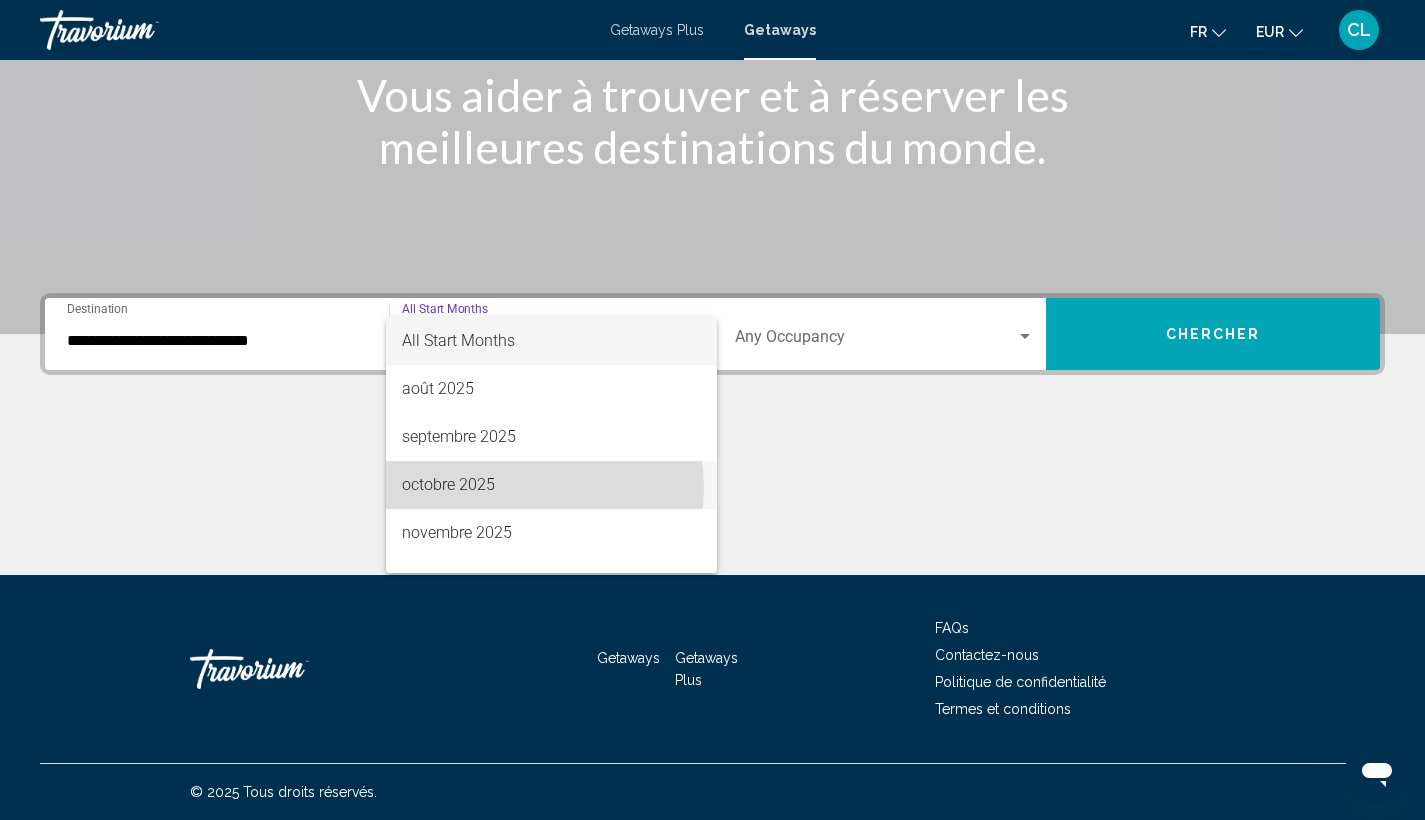click on "octobre 2025" at bounding box center (551, 485) 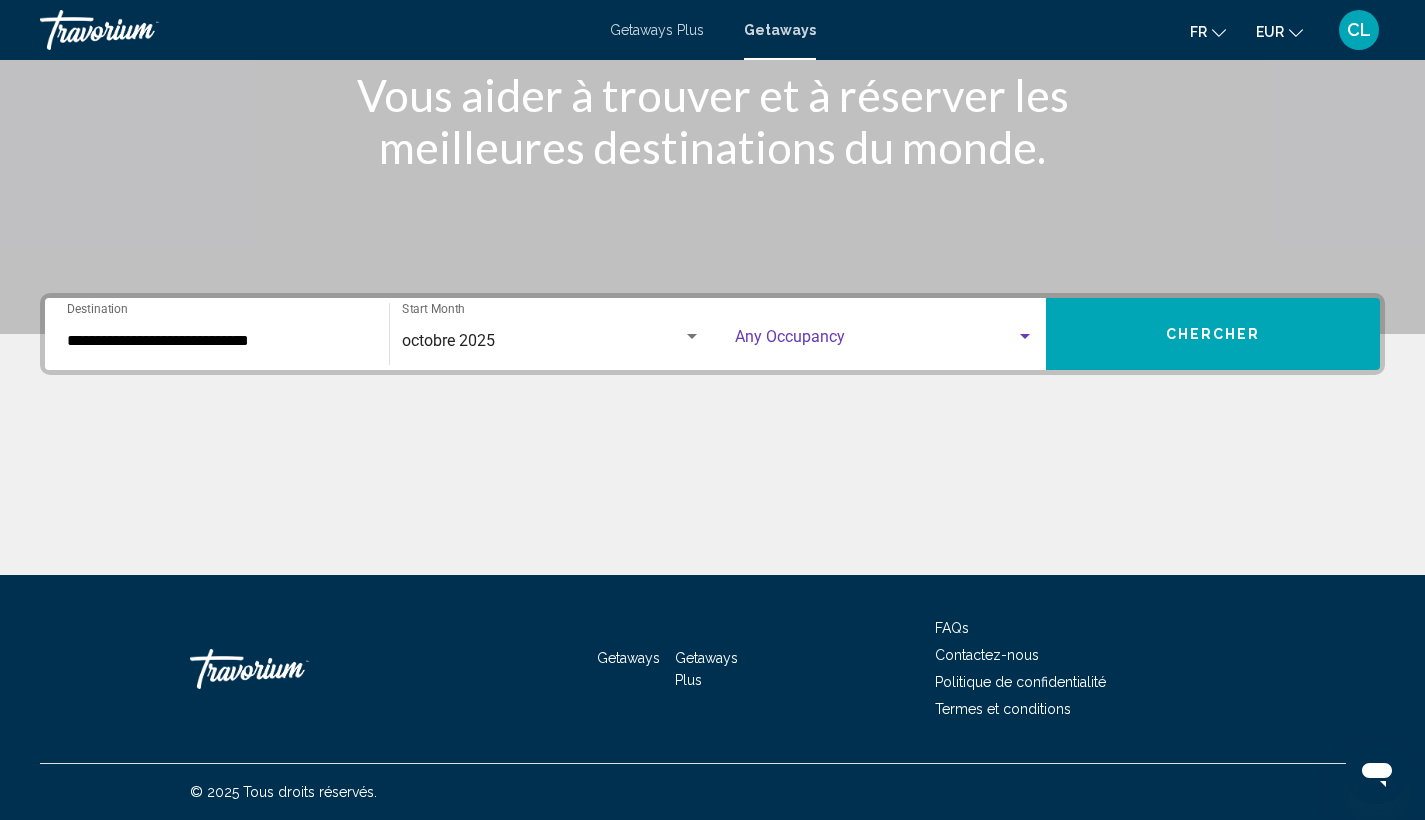 click at bounding box center [876, 341] 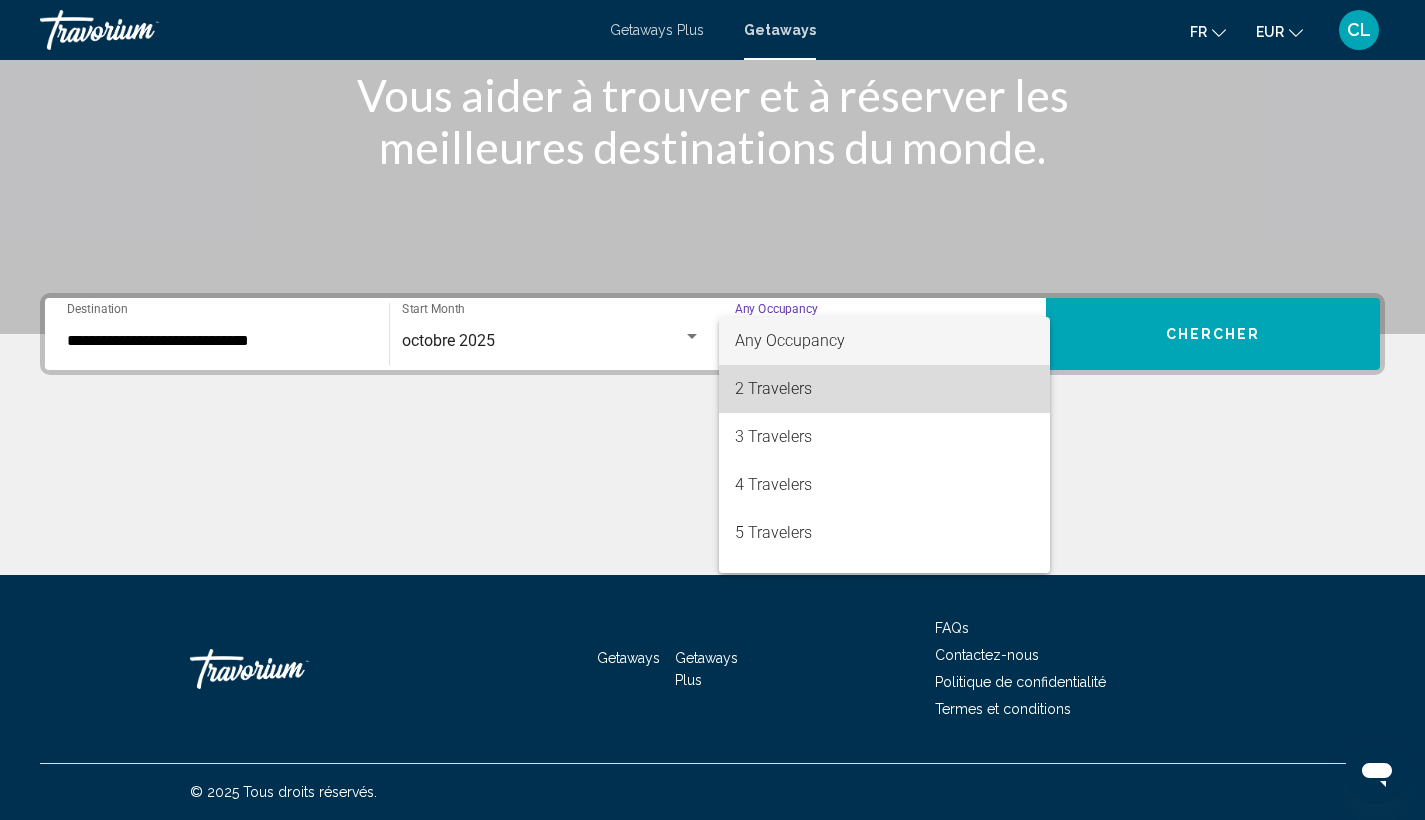 click on "2 Travelers" at bounding box center (885, 389) 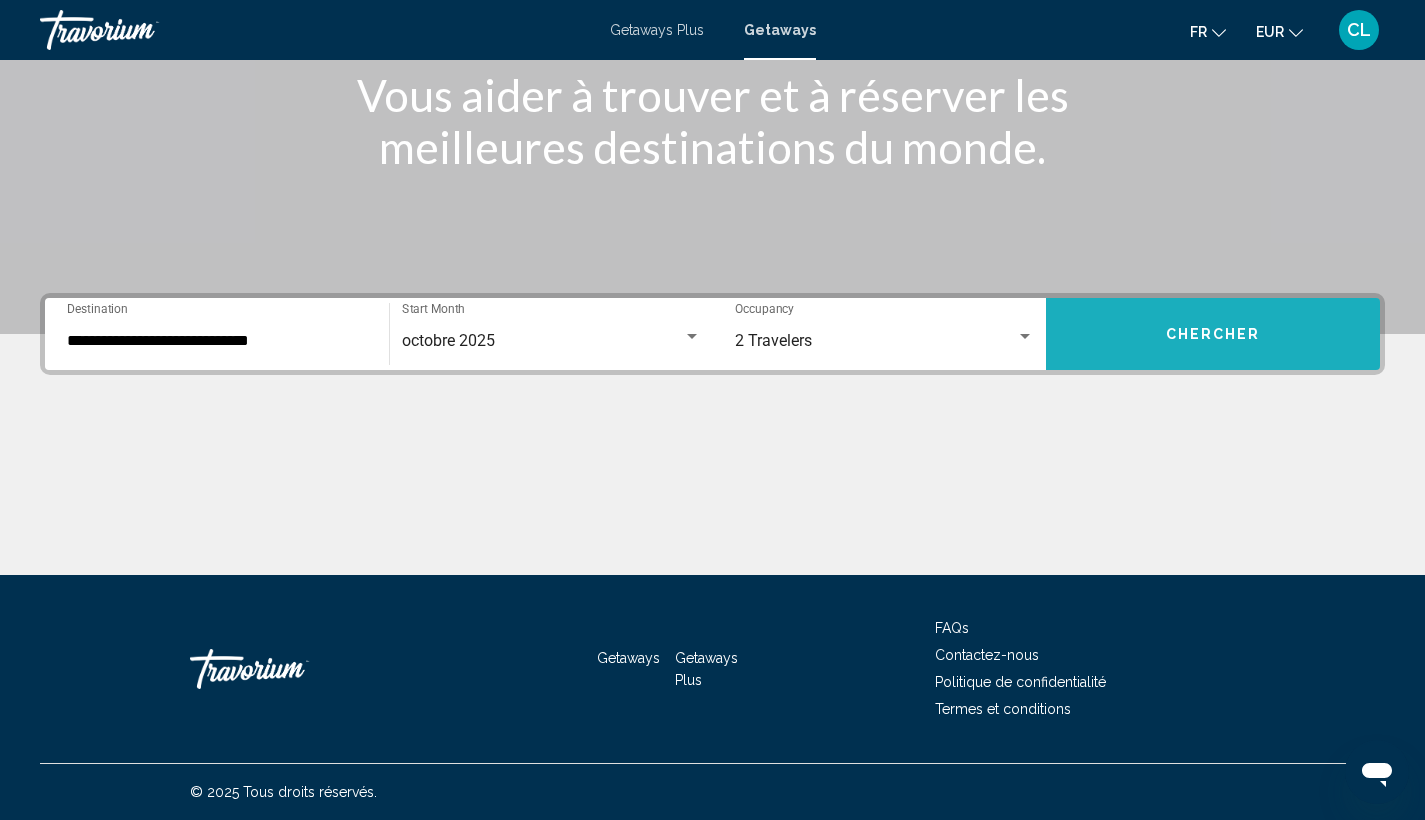 click on "Chercher" at bounding box center (1213, 334) 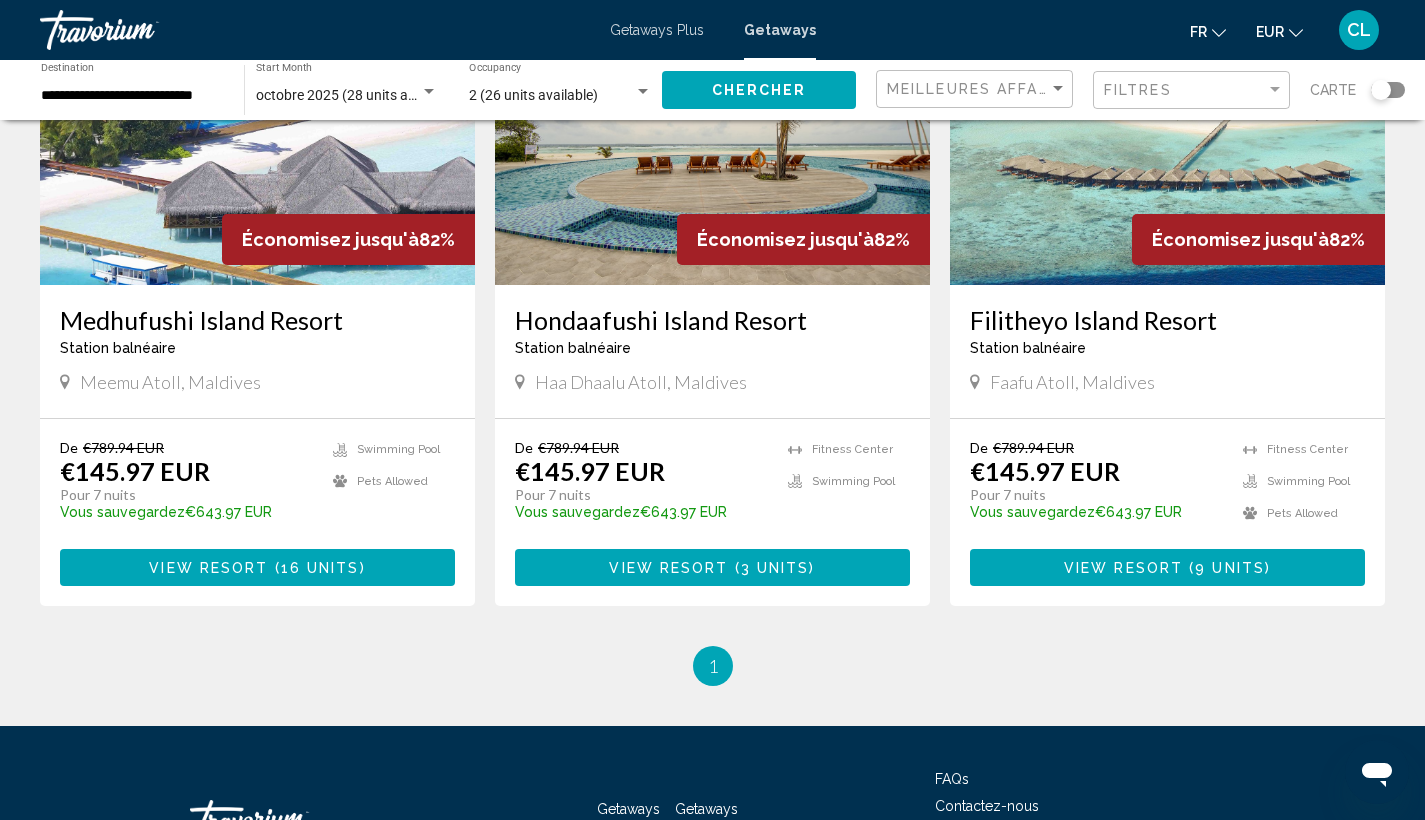 scroll, scrollTop: 60, scrollLeft: 0, axis: vertical 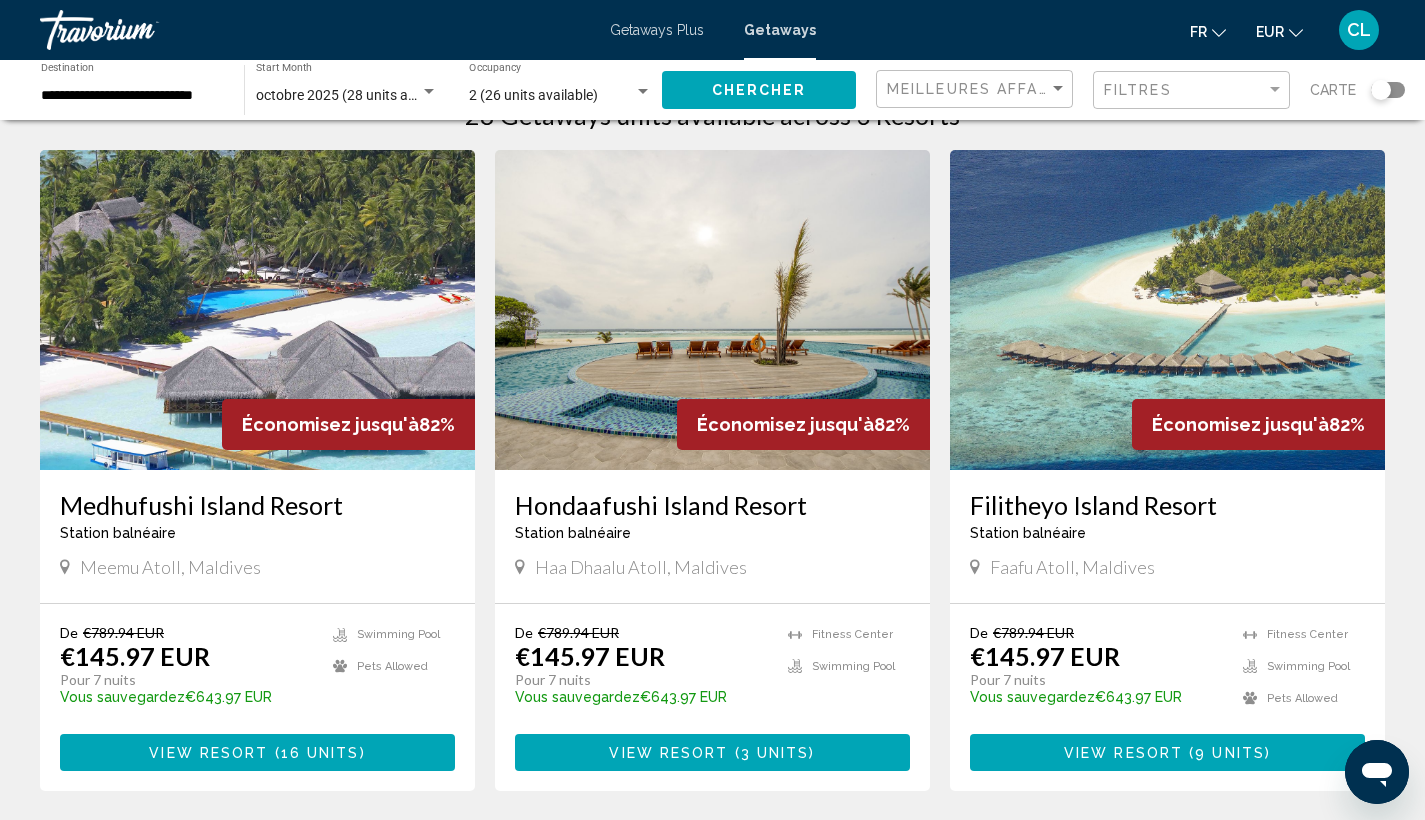 click at bounding box center [1167, 310] 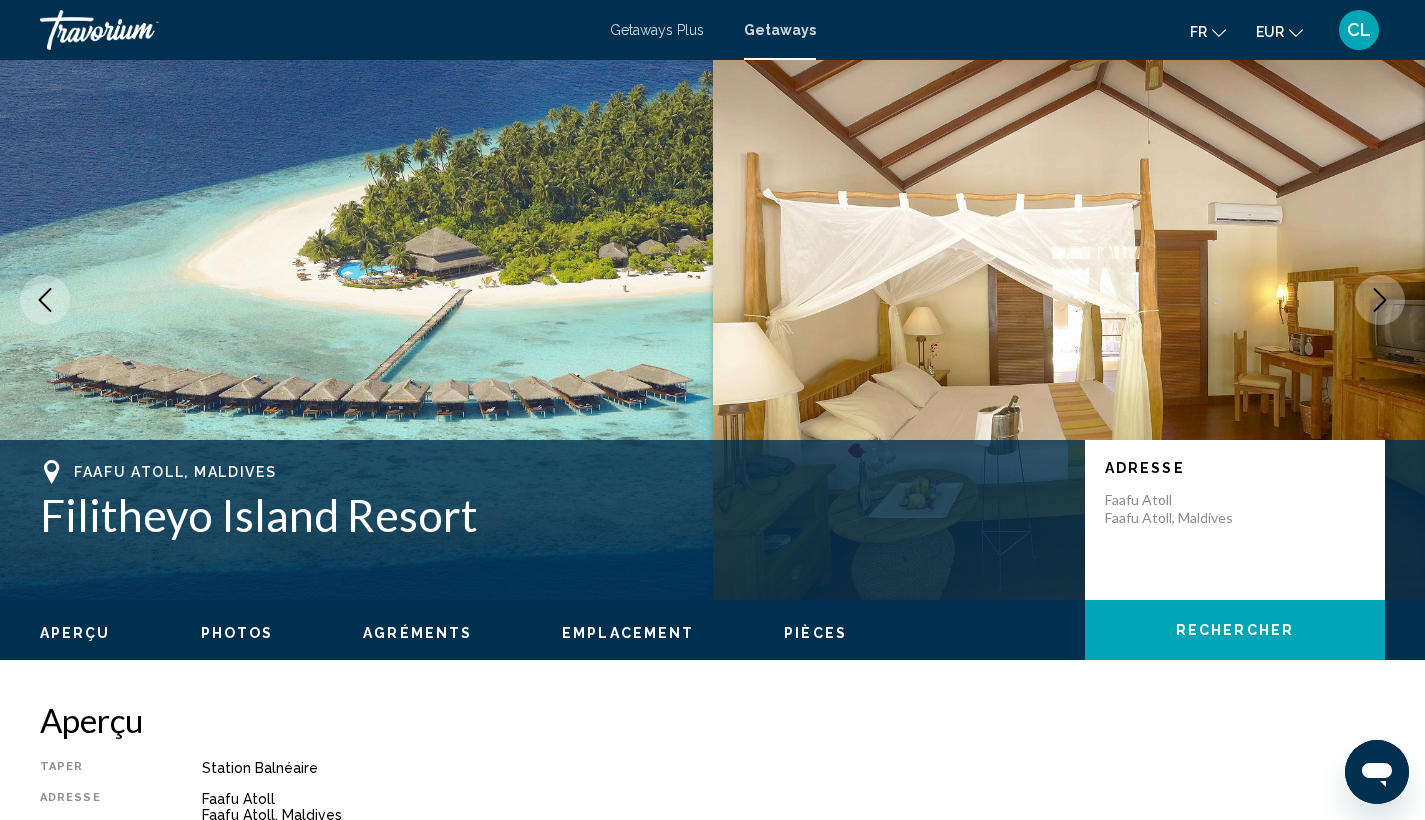scroll, scrollTop: 0, scrollLeft: 0, axis: both 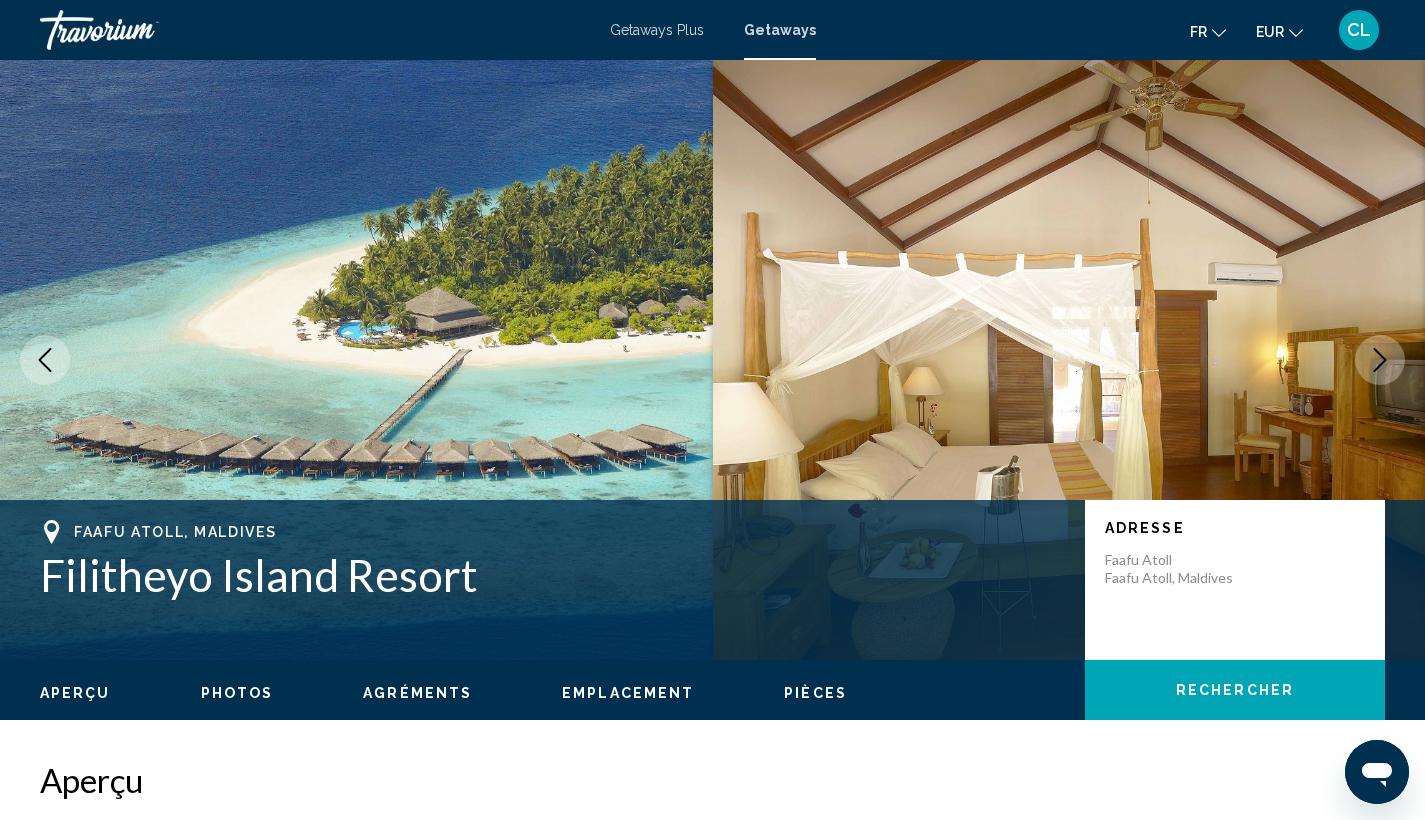 click 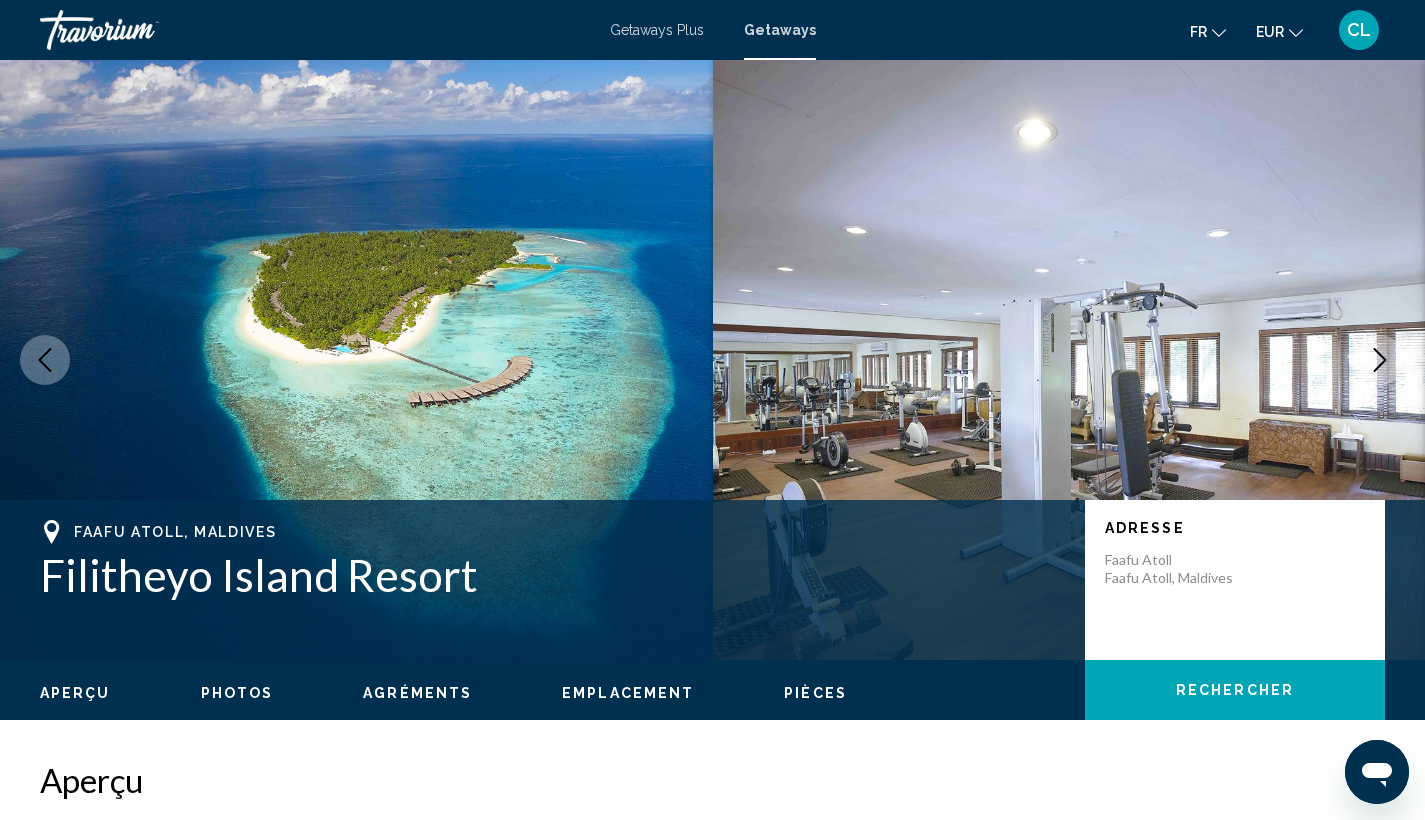 click 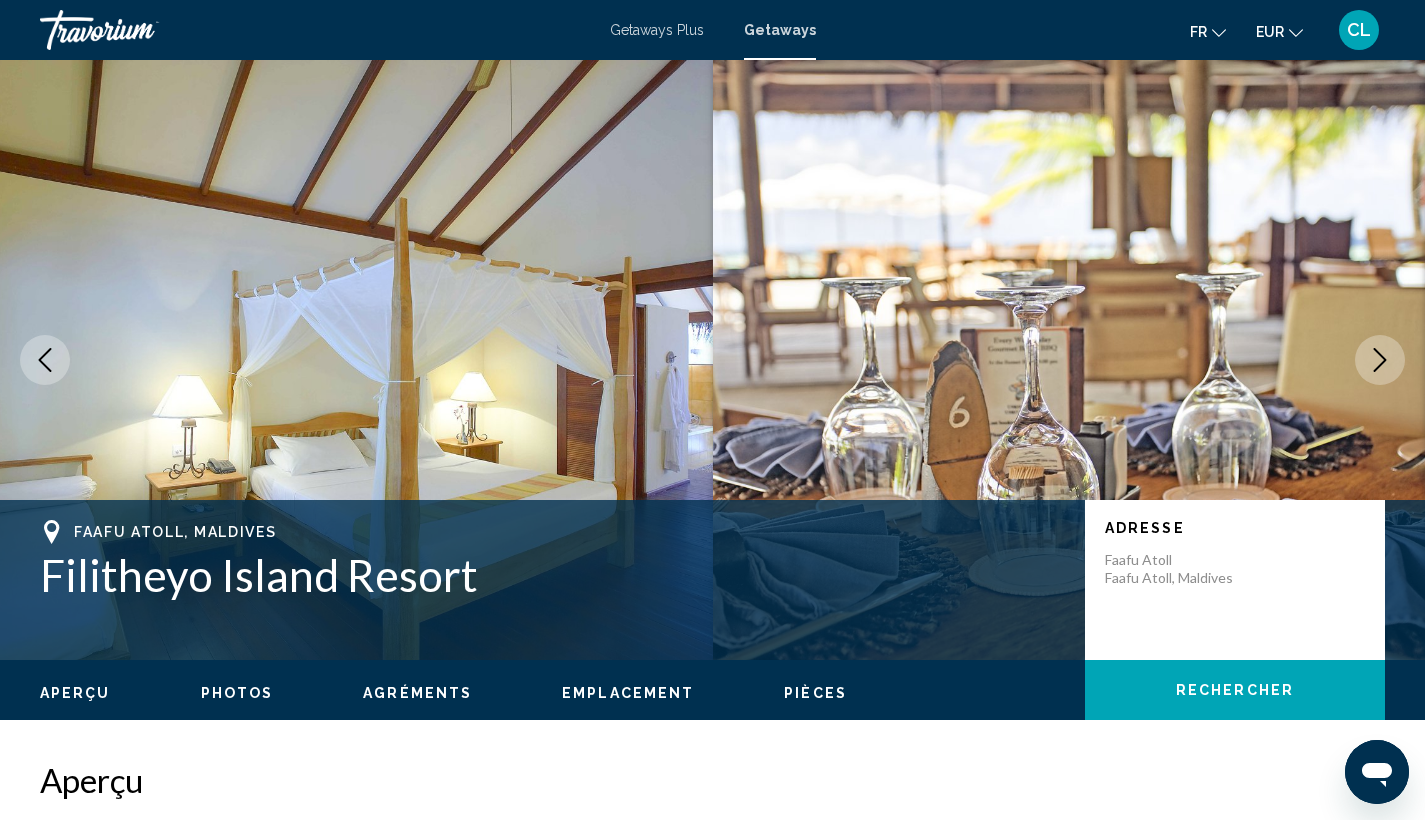 click 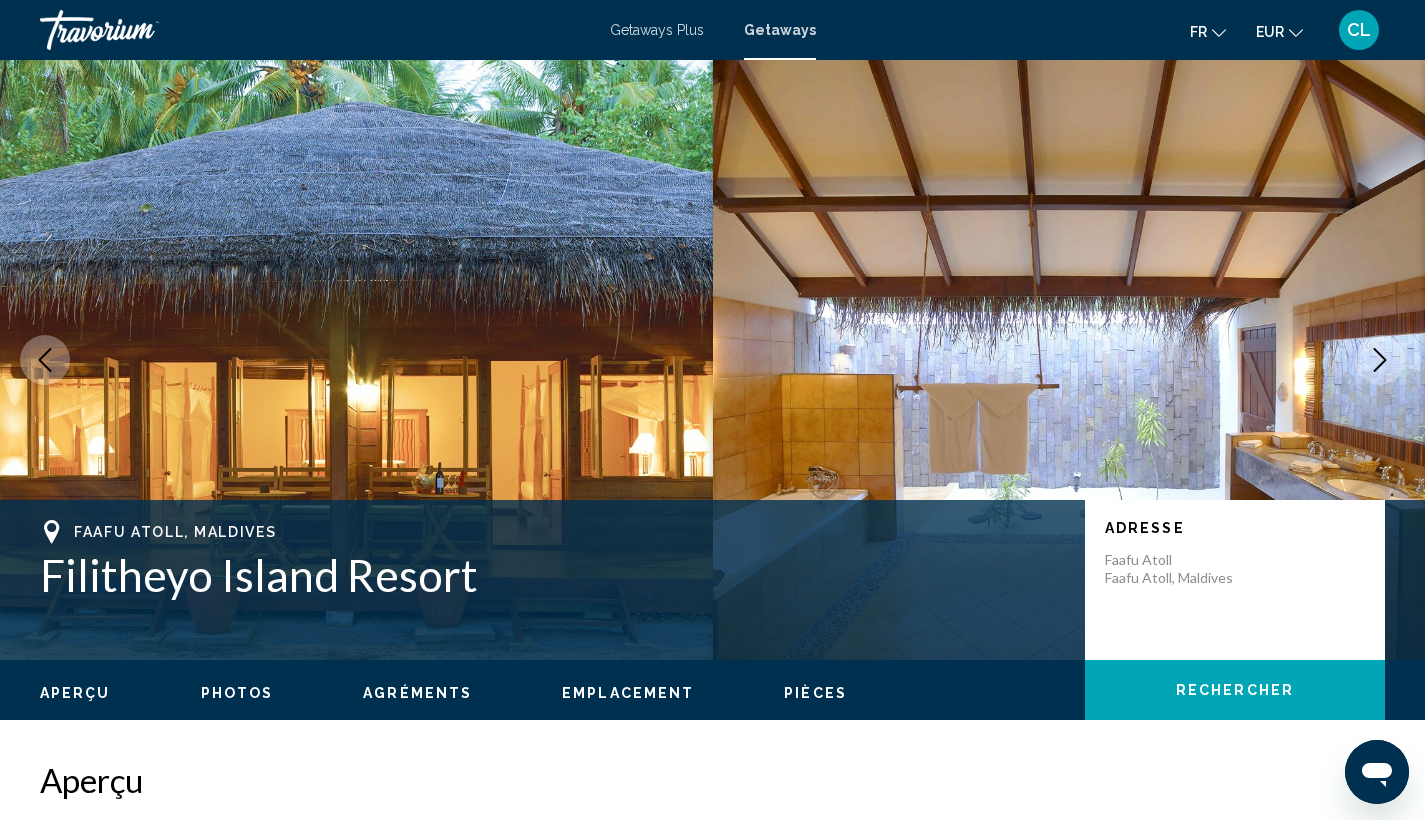click 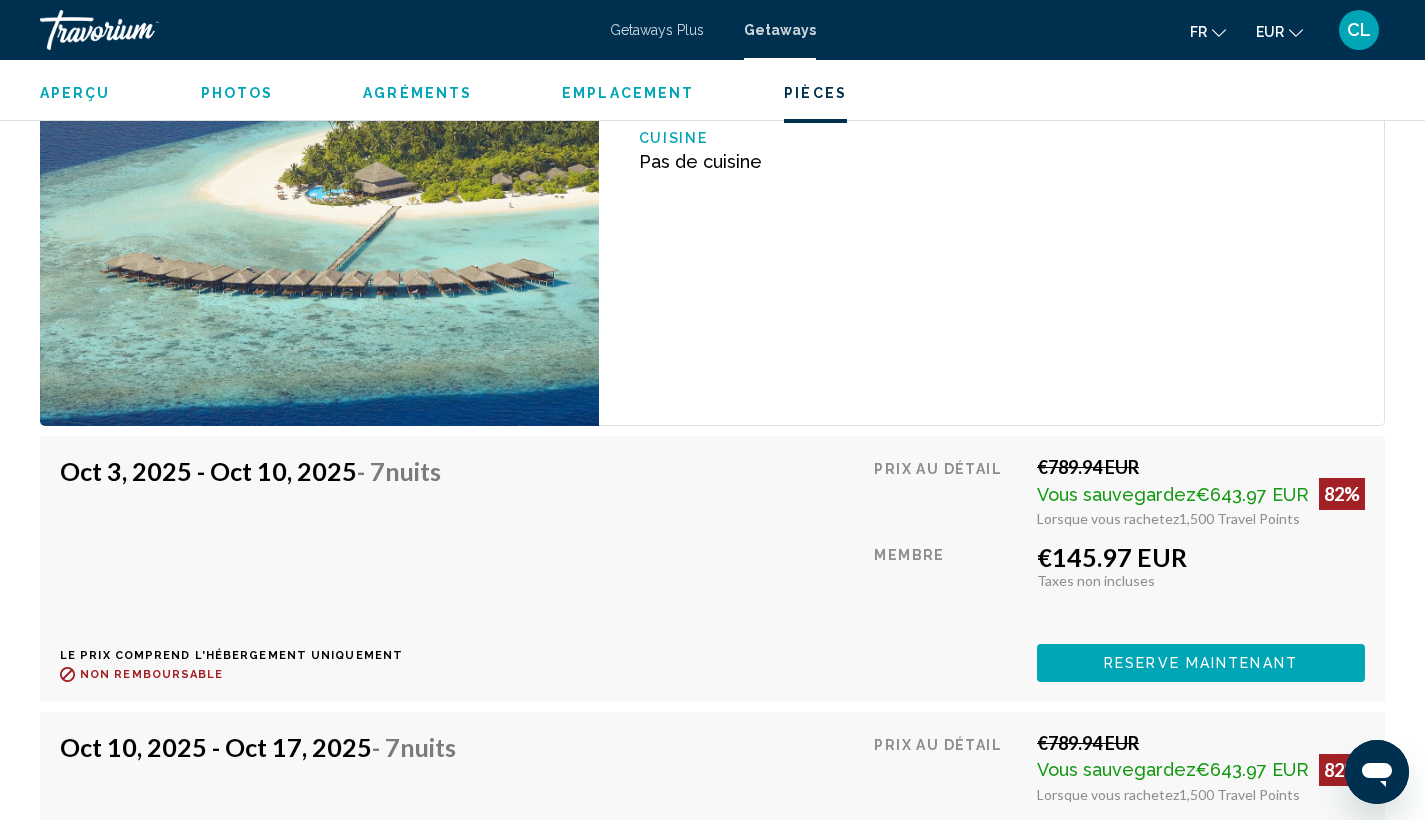 scroll, scrollTop: 4126, scrollLeft: 0, axis: vertical 